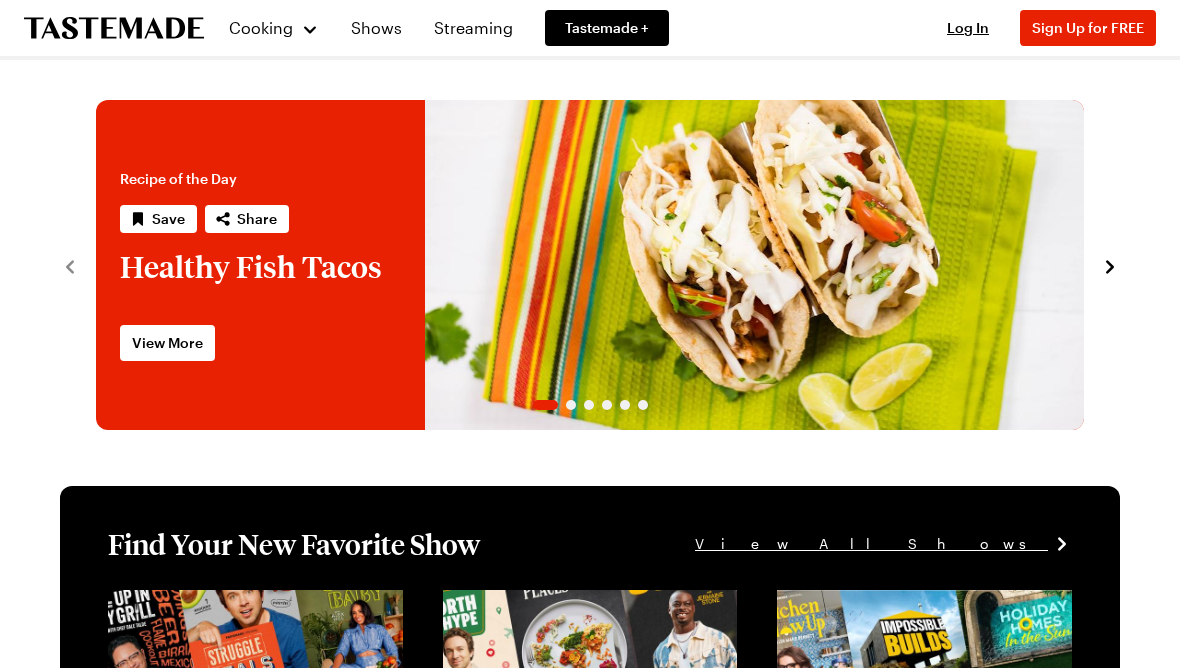 scroll, scrollTop: 0, scrollLeft: 0, axis: both 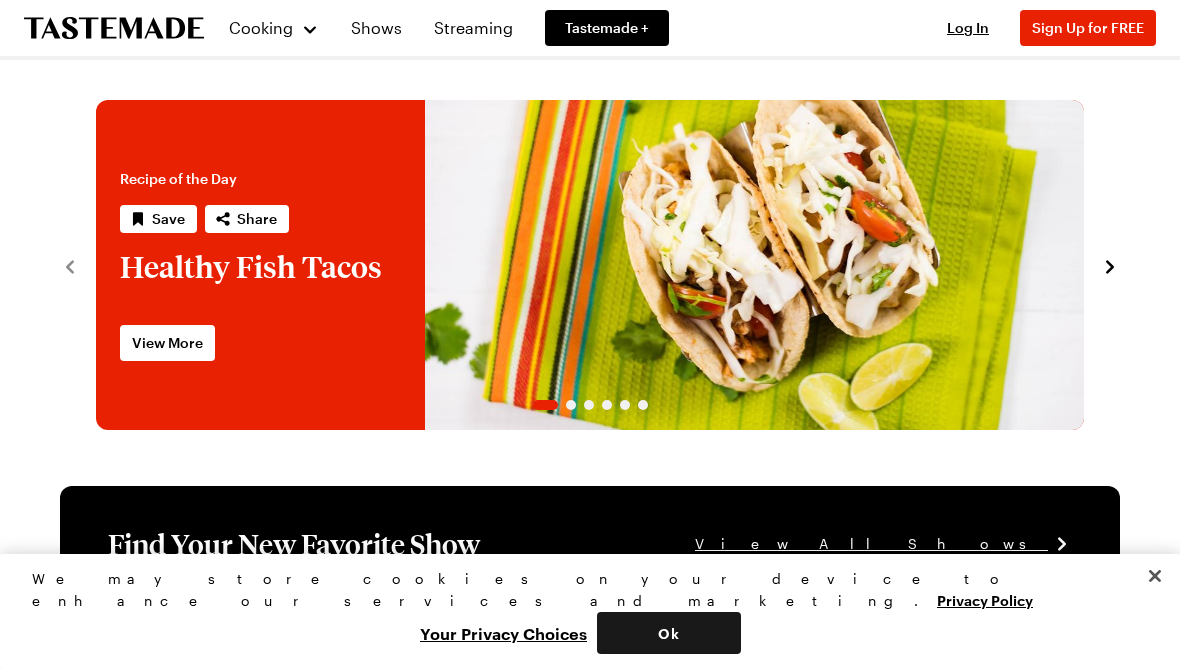 click on "Ok" at bounding box center (669, 633) 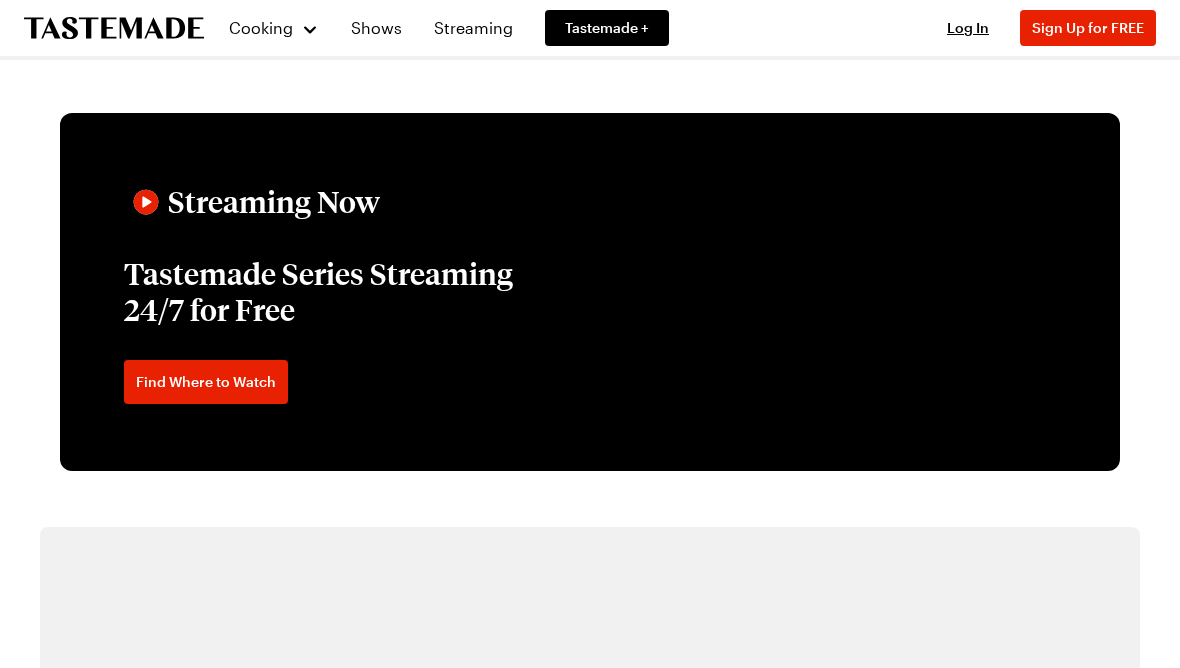 scroll, scrollTop: 2992, scrollLeft: 0, axis: vertical 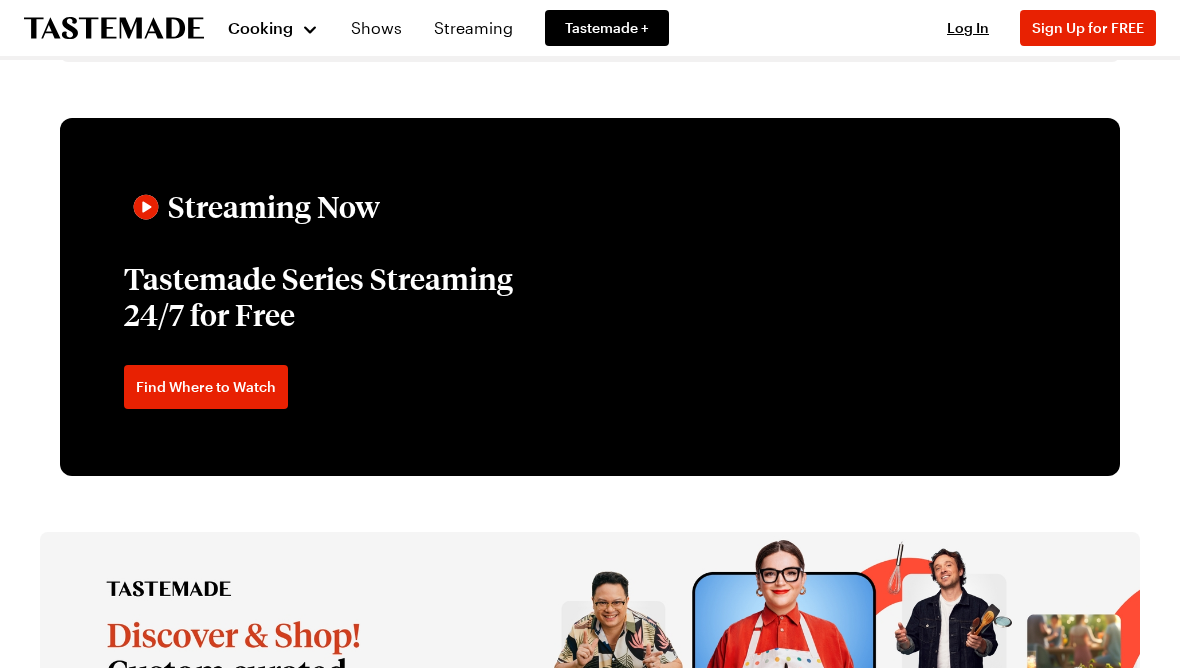 click on "Cooking" at bounding box center [260, 27] 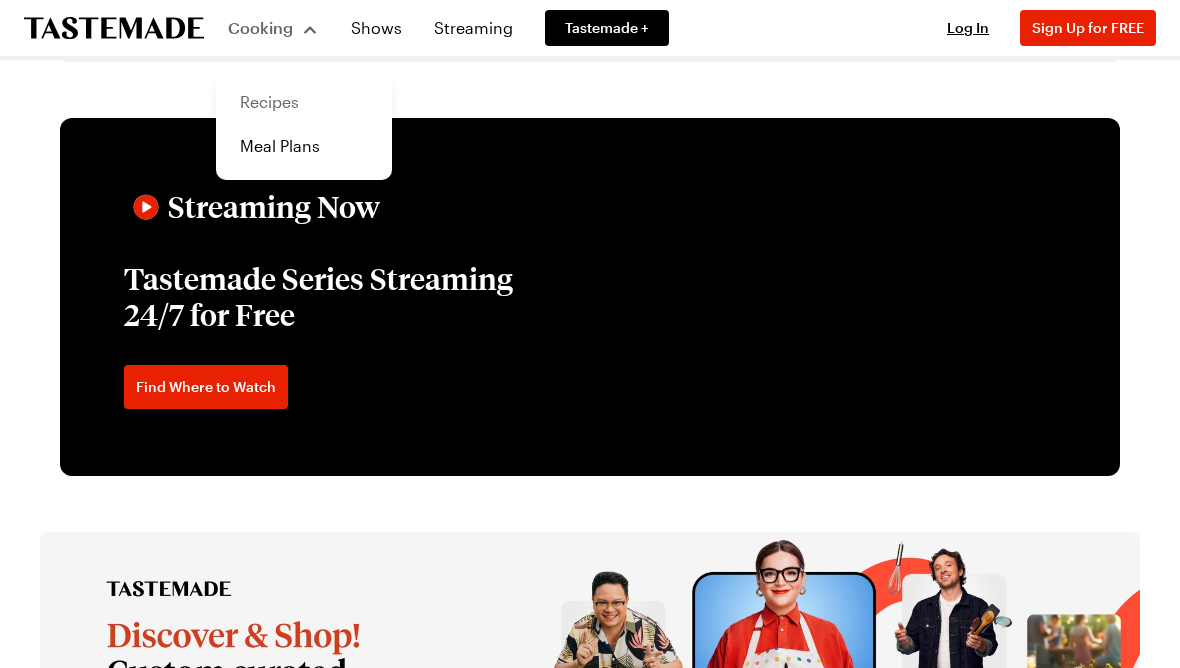 click on "Recipes" at bounding box center (304, 102) 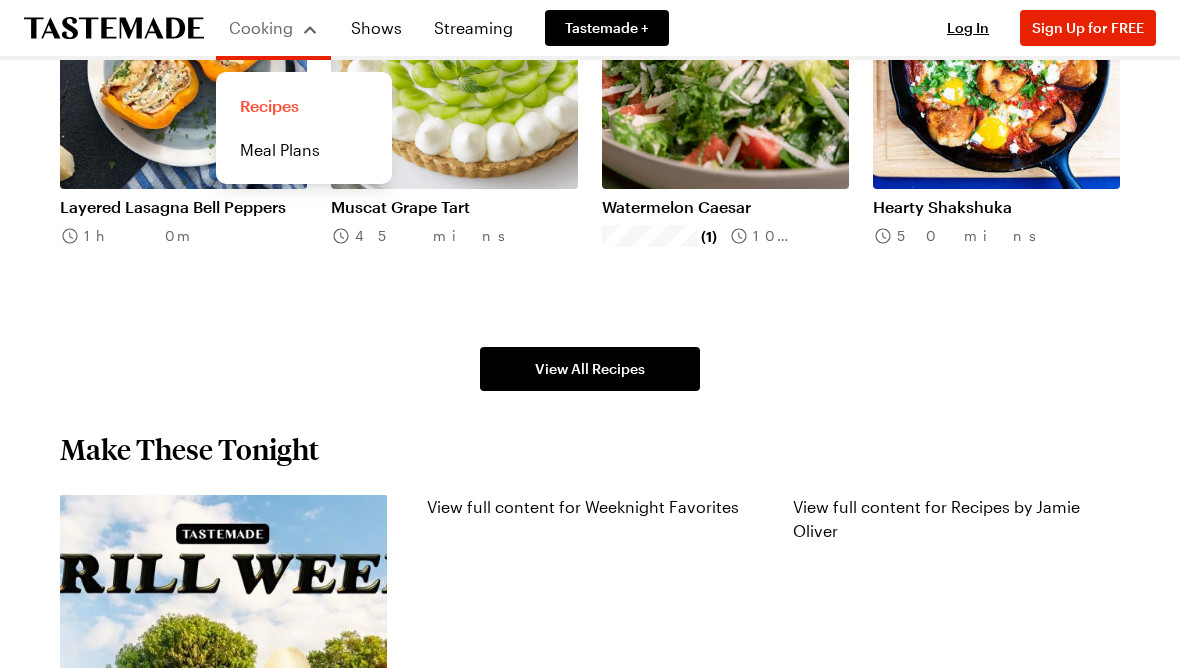 scroll, scrollTop: 1162, scrollLeft: 0, axis: vertical 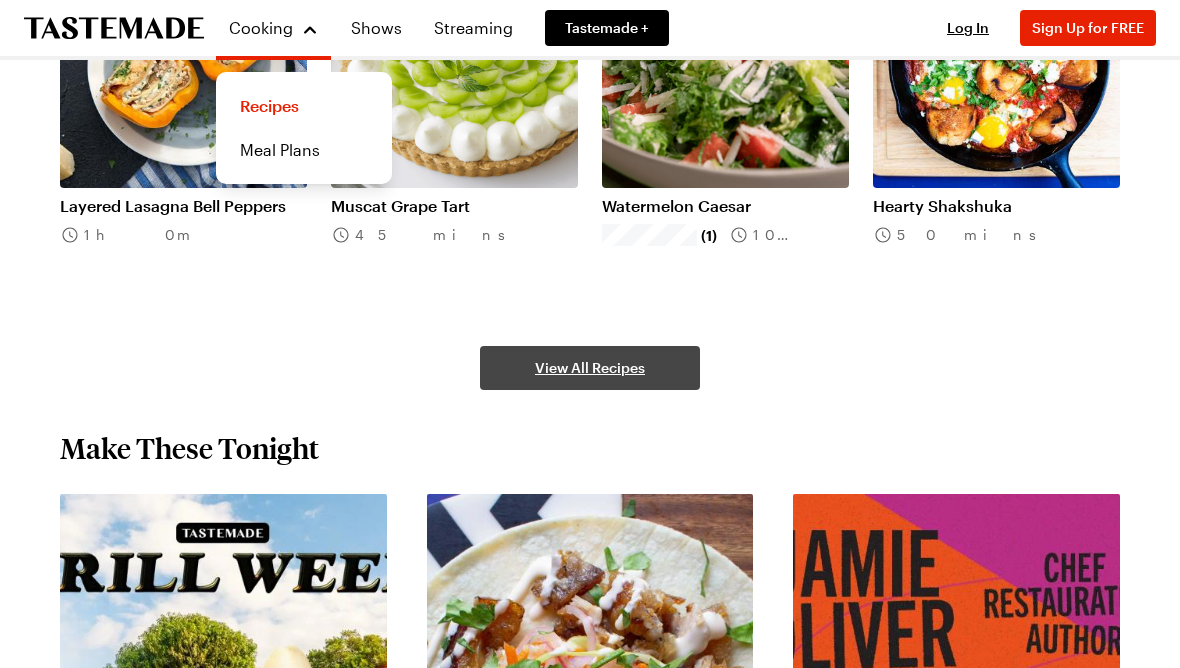 click on "View All Recipes" at bounding box center [590, 368] 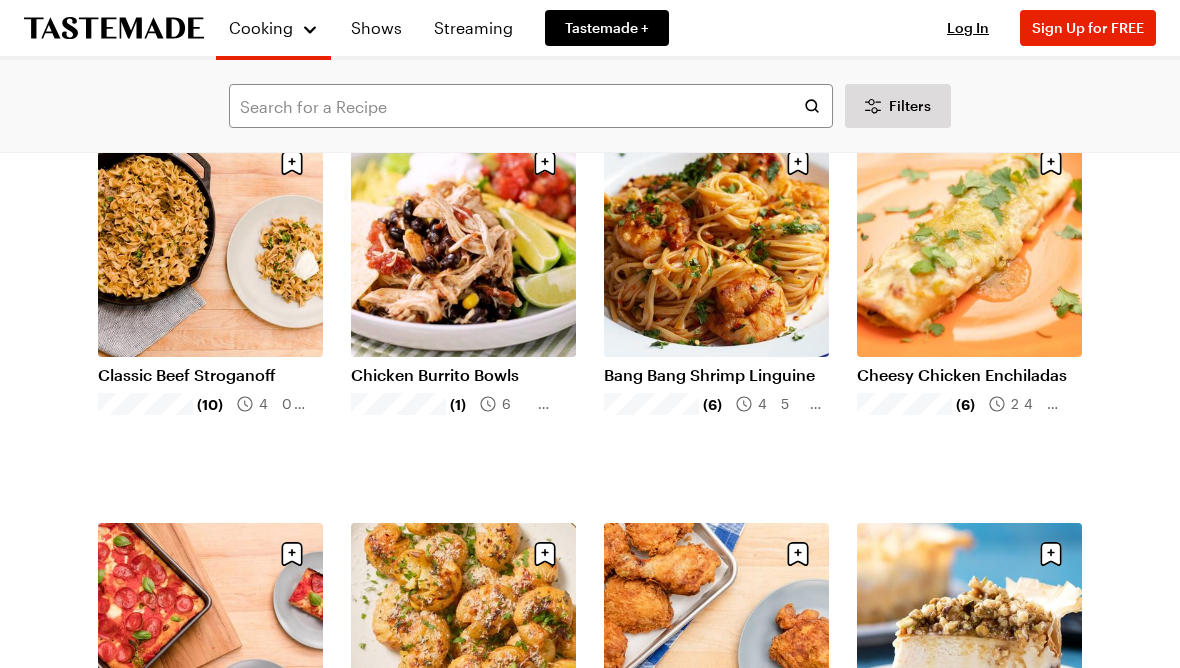 scroll, scrollTop: 887, scrollLeft: 0, axis: vertical 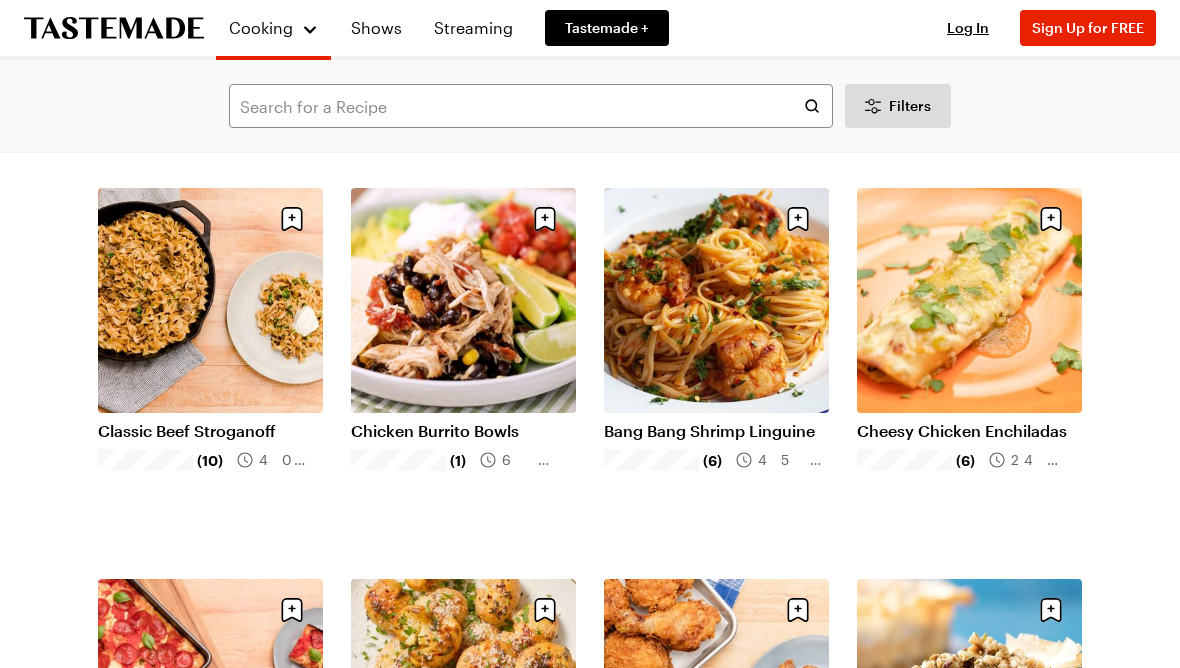 click on "Bang Bang Shrimp Linguine" at bounding box center (716, 431) 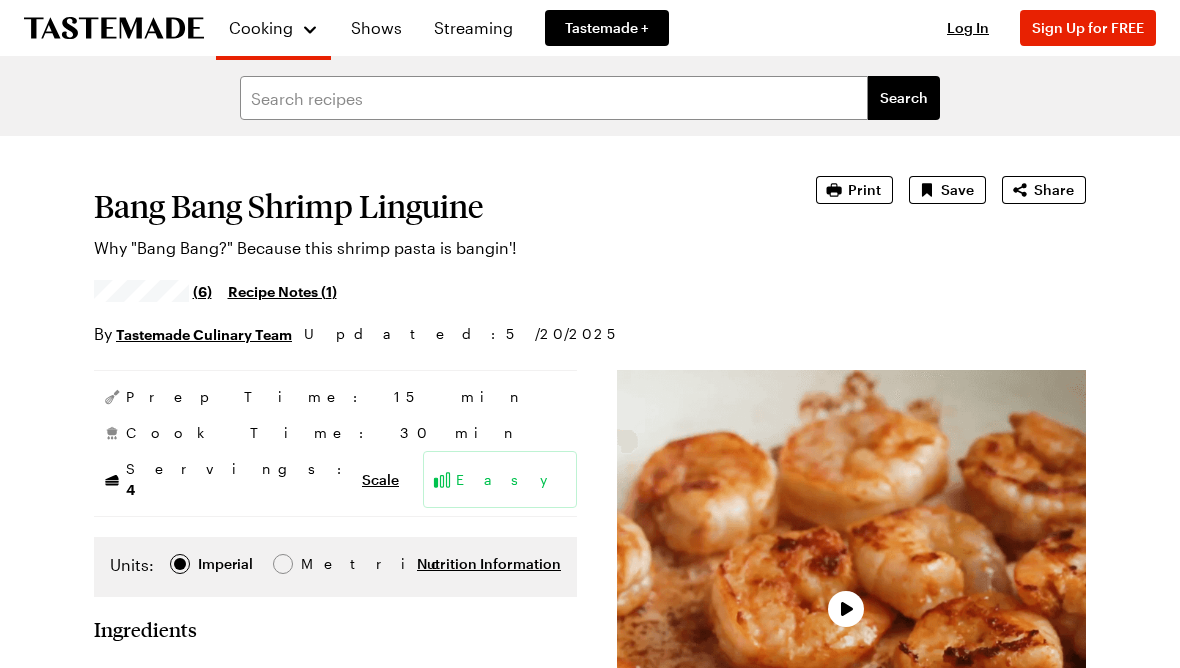 scroll, scrollTop: 0, scrollLeft: 0, axis: both 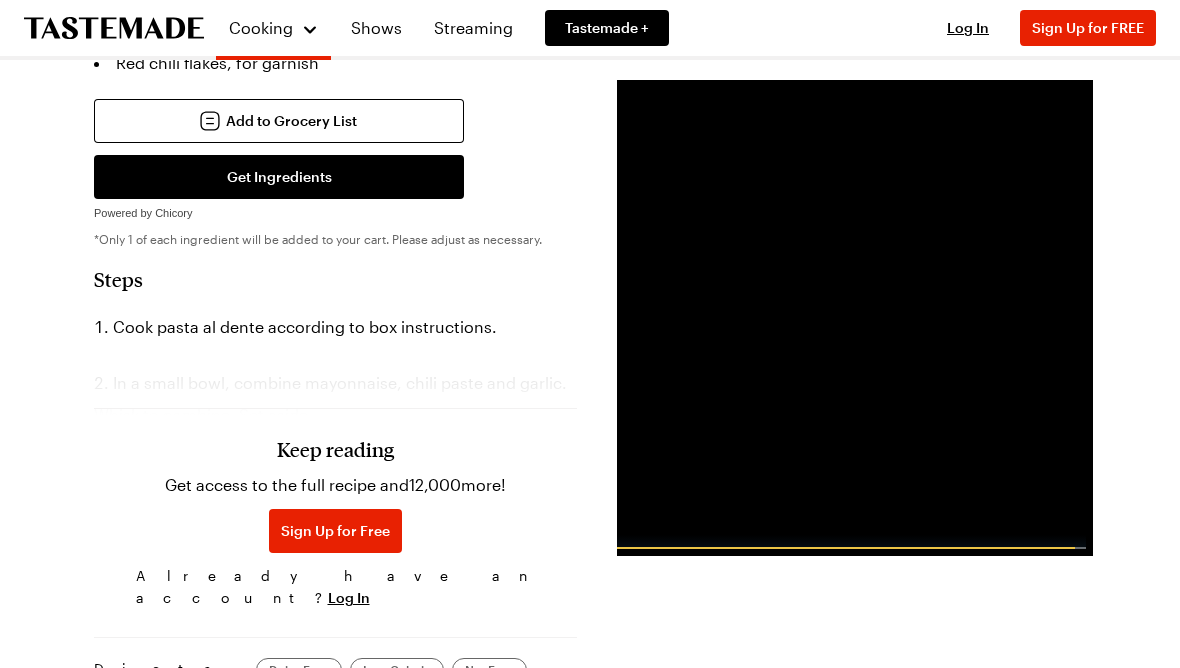 click on "Keep reading" at bounding box center [335, 449] 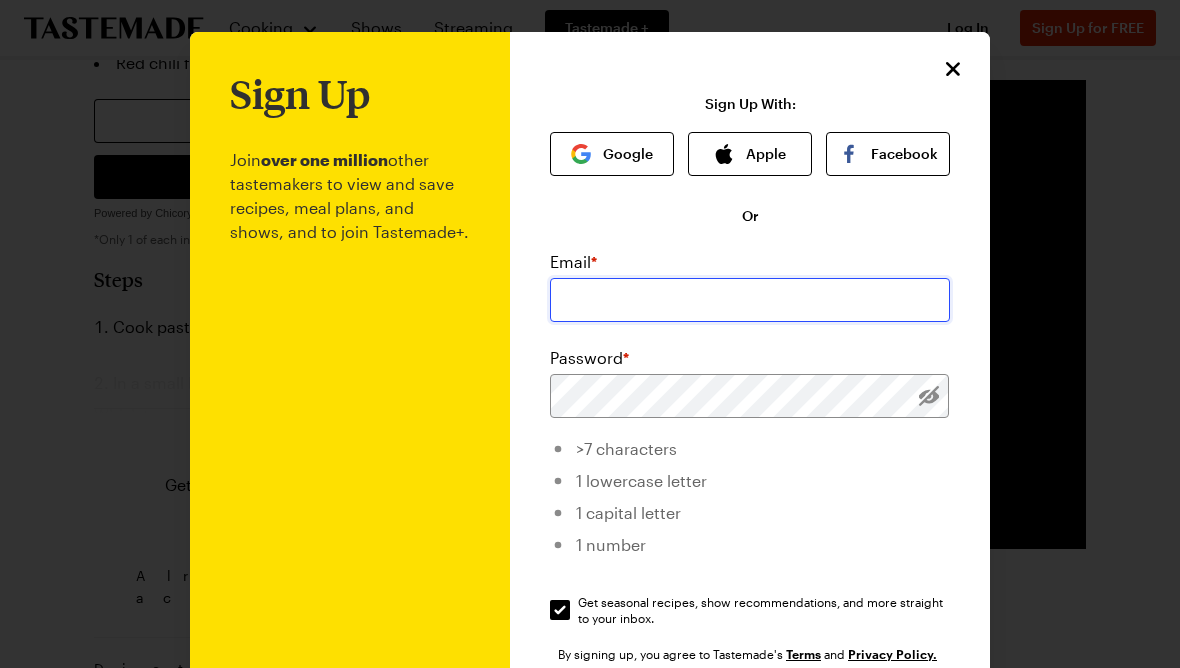 click at bounding box center (750, 300) 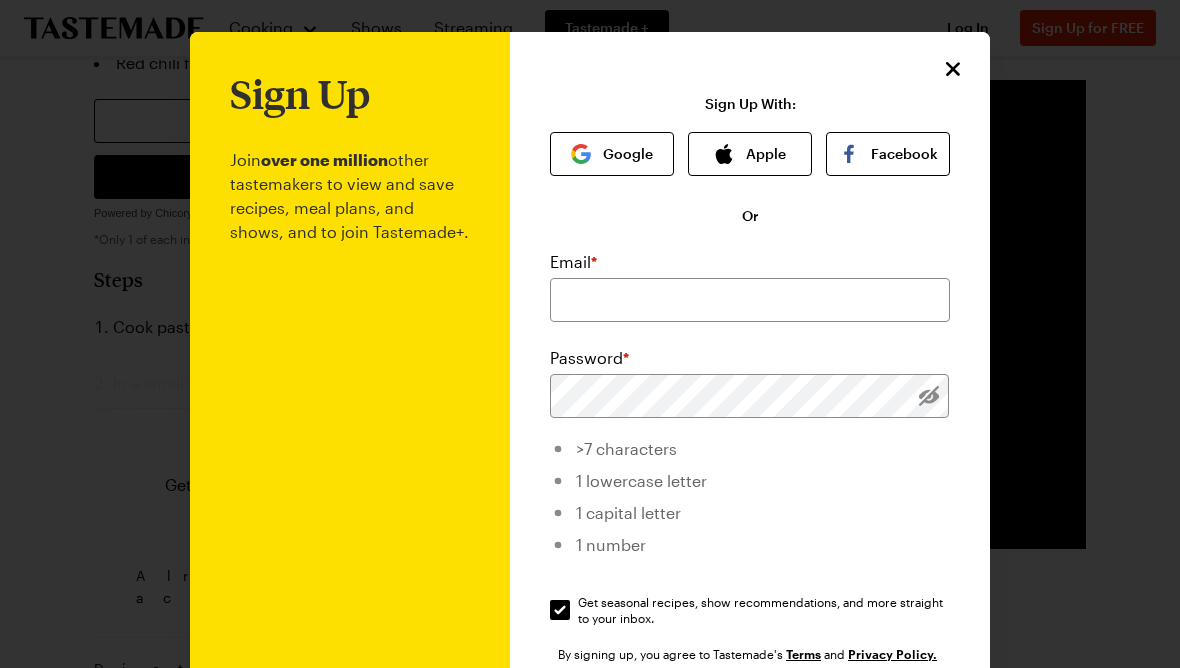 click 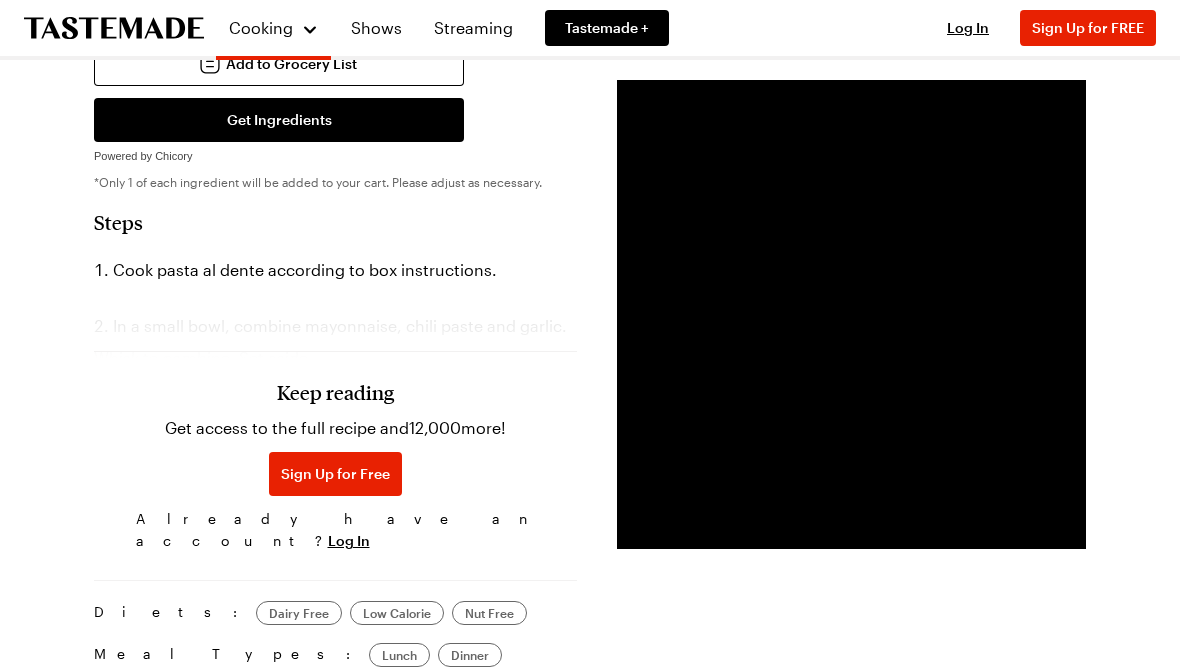 scroll, scrollTop: 1051, scrollLeft: 0, axis: vertical 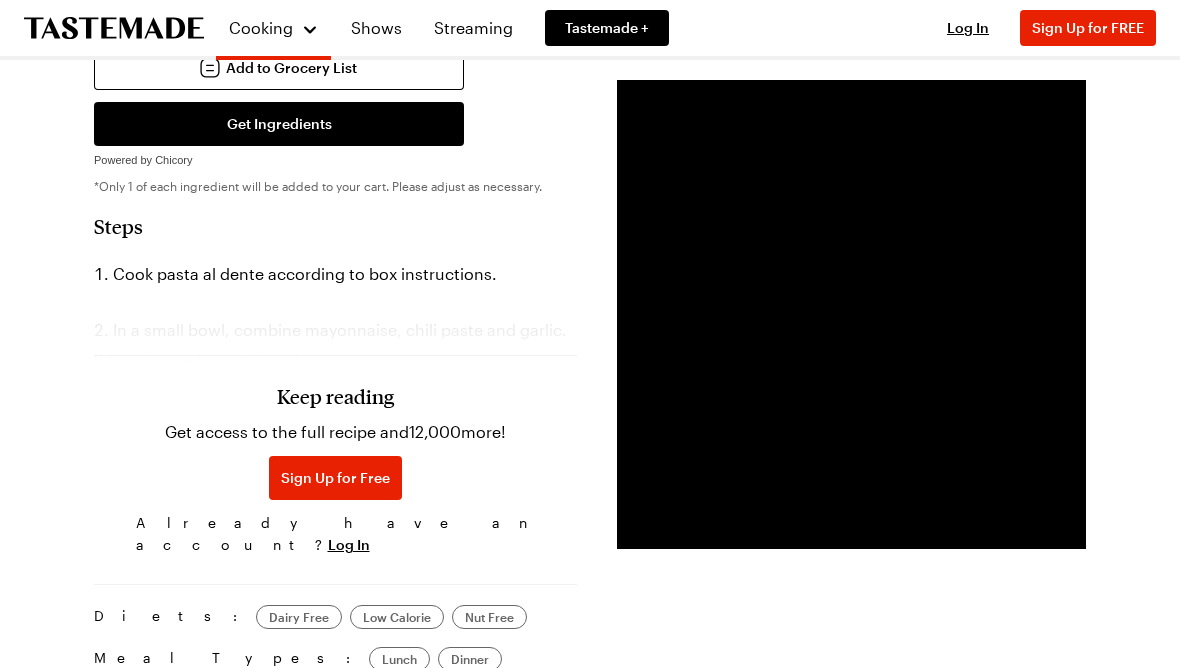 click on "Keep reading" at bounding box center [335, 396] 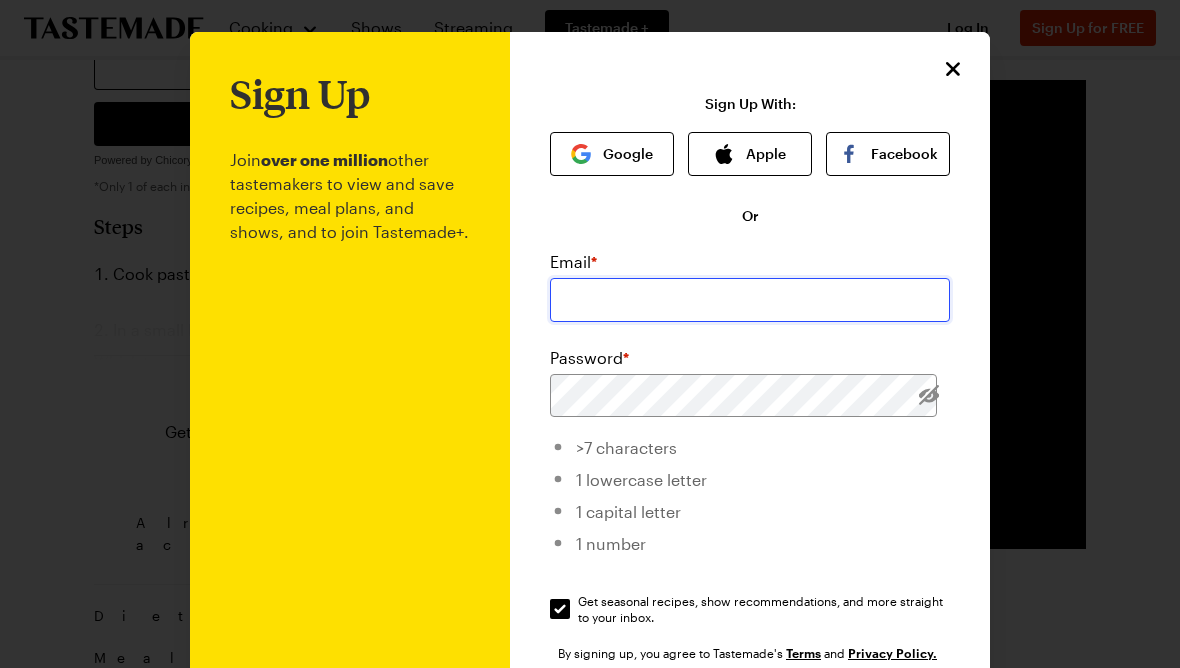 click at bounding box center [750, 300] 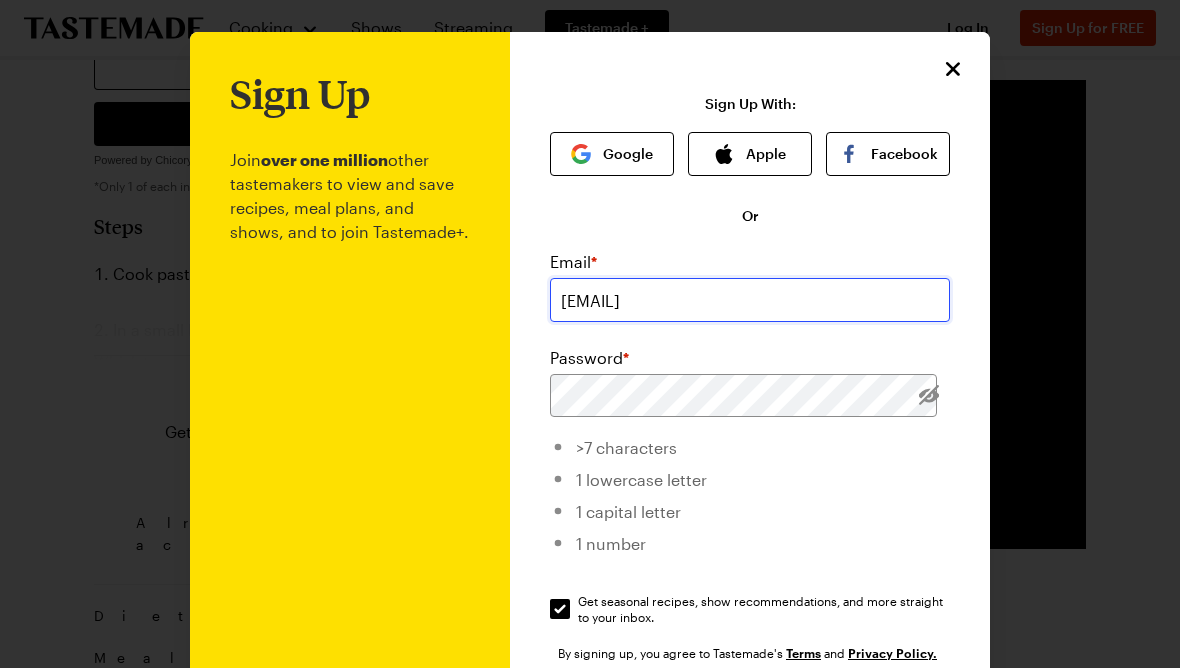 type on "[EMAIL]" 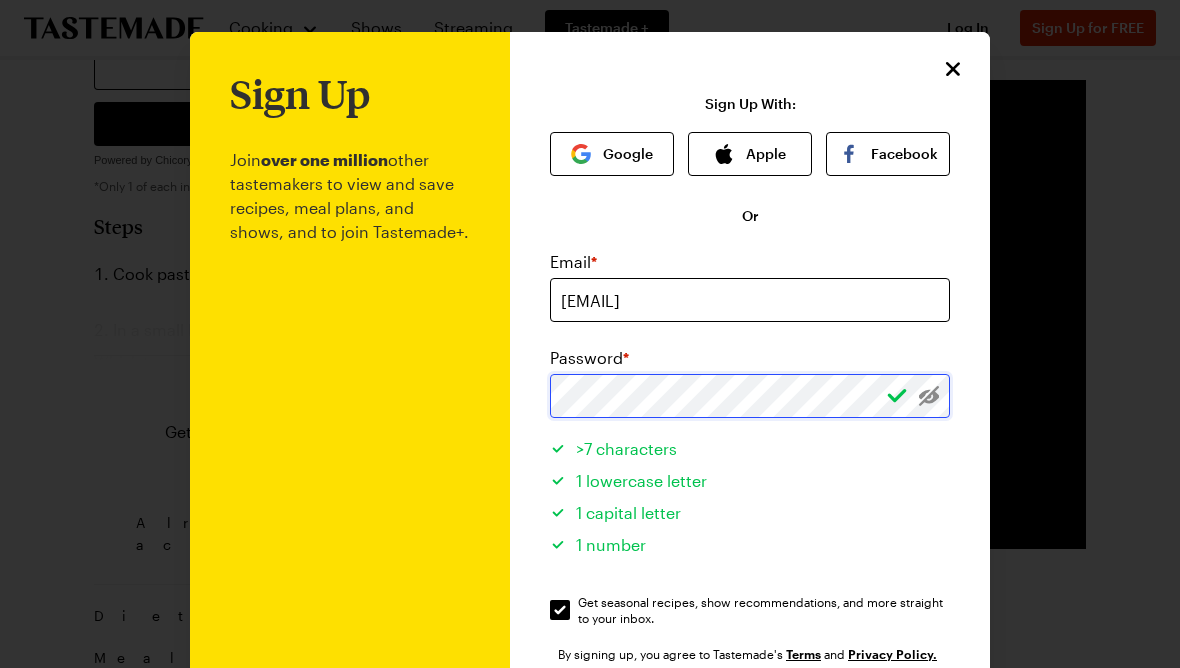 click on "Sign Up" at bounding box center (750, 722) 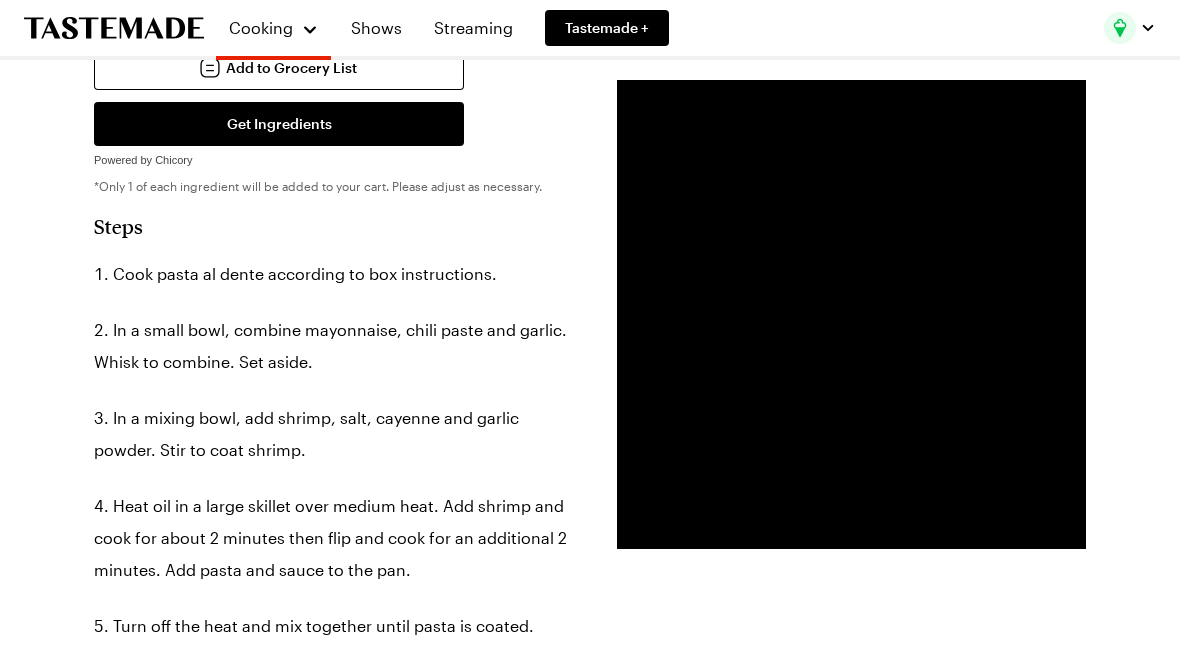 scroll, scrollTop: 0, scrollLeft: 0, axis: both 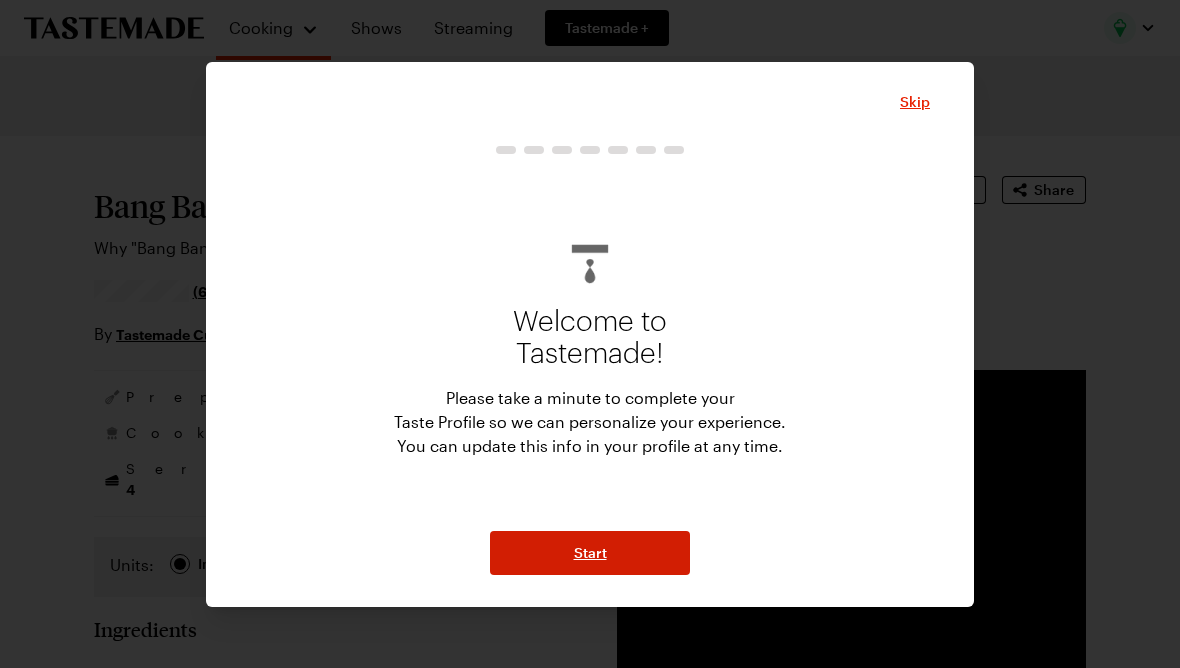 click on "Start" at bounding box center (590, 553) 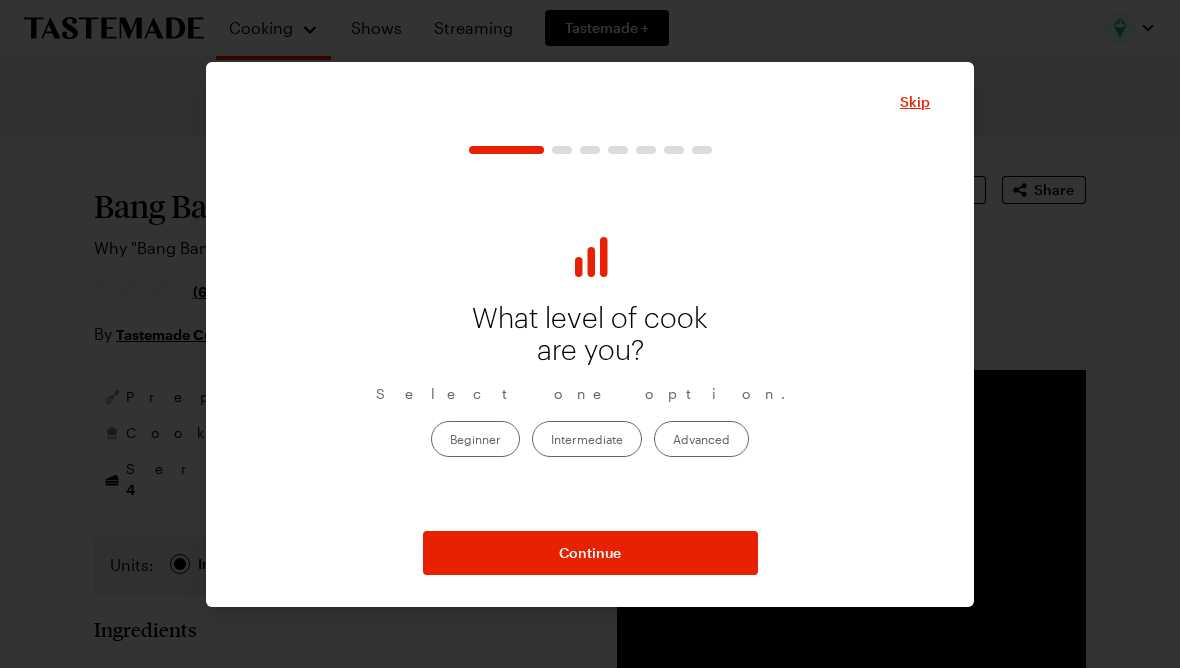 click on "Advanced" at bounding box center [701, 439] 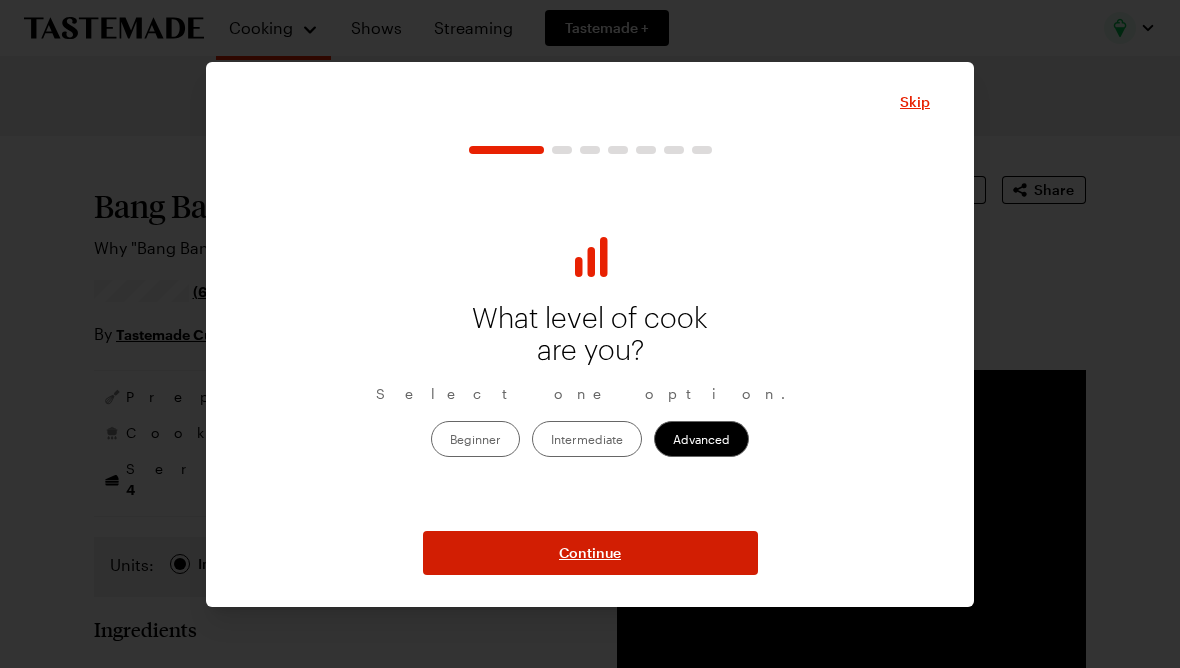 click on "Continue" at bounding box center (590, 553) 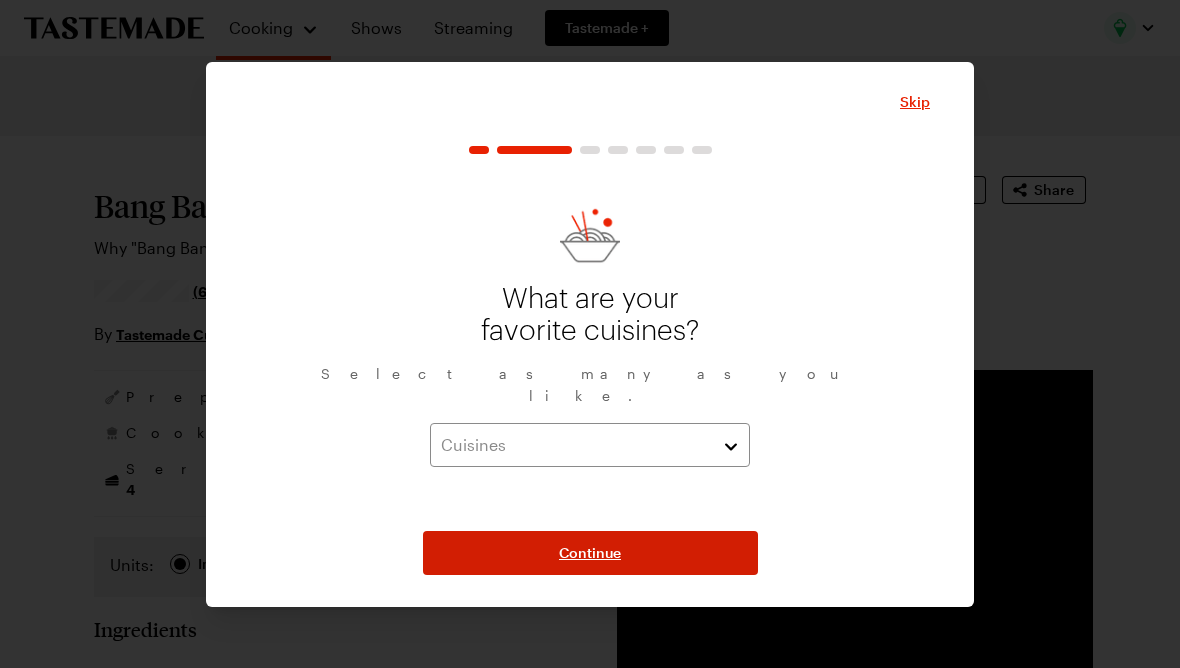 scroll, scrollTop: 0, scrollLeft: 0, axis: both 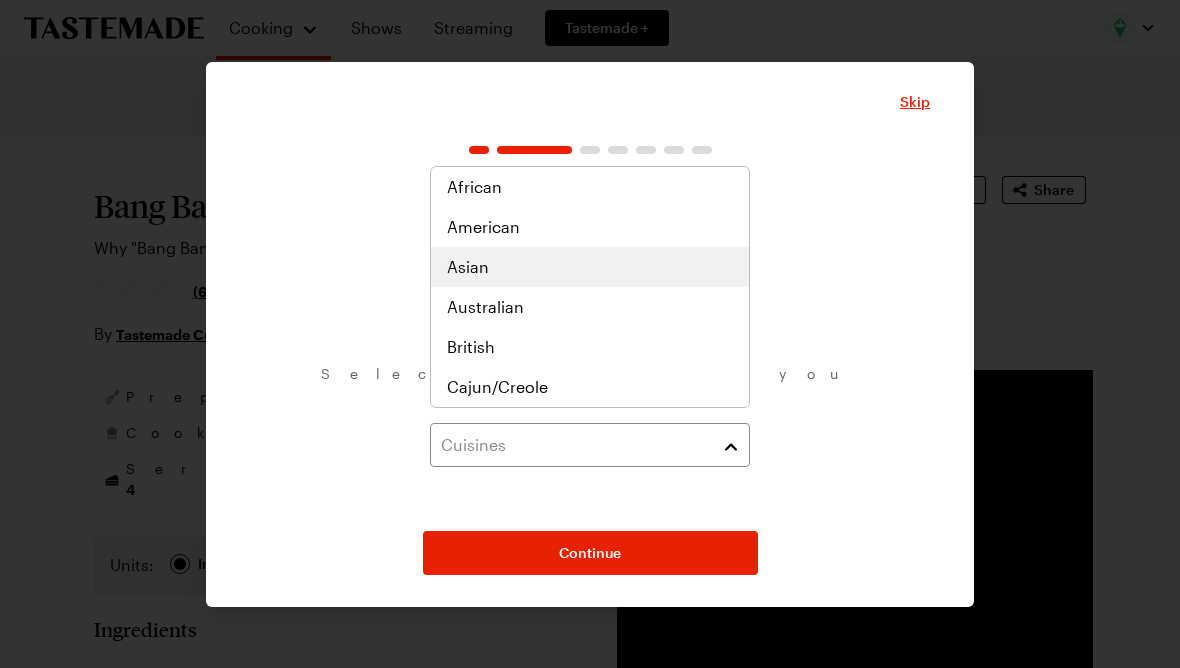 click on "Asian" at bounding box center (590, 267) 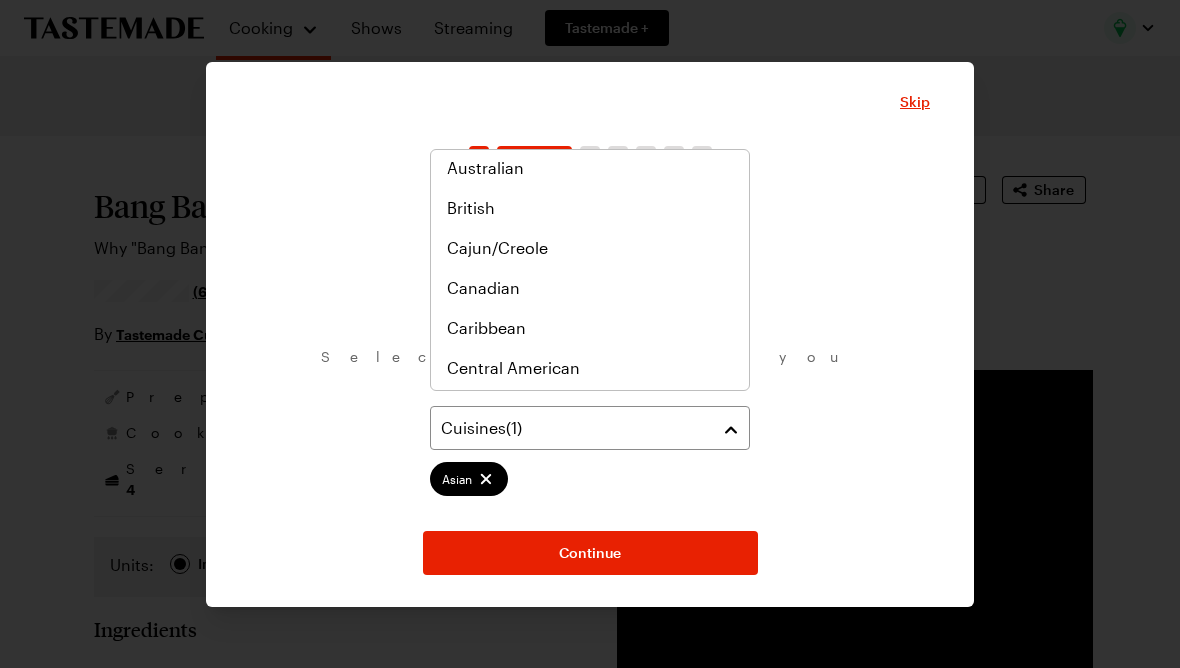 scroll, scrollTop: 98, scrollLeft: 0, axis: vertical 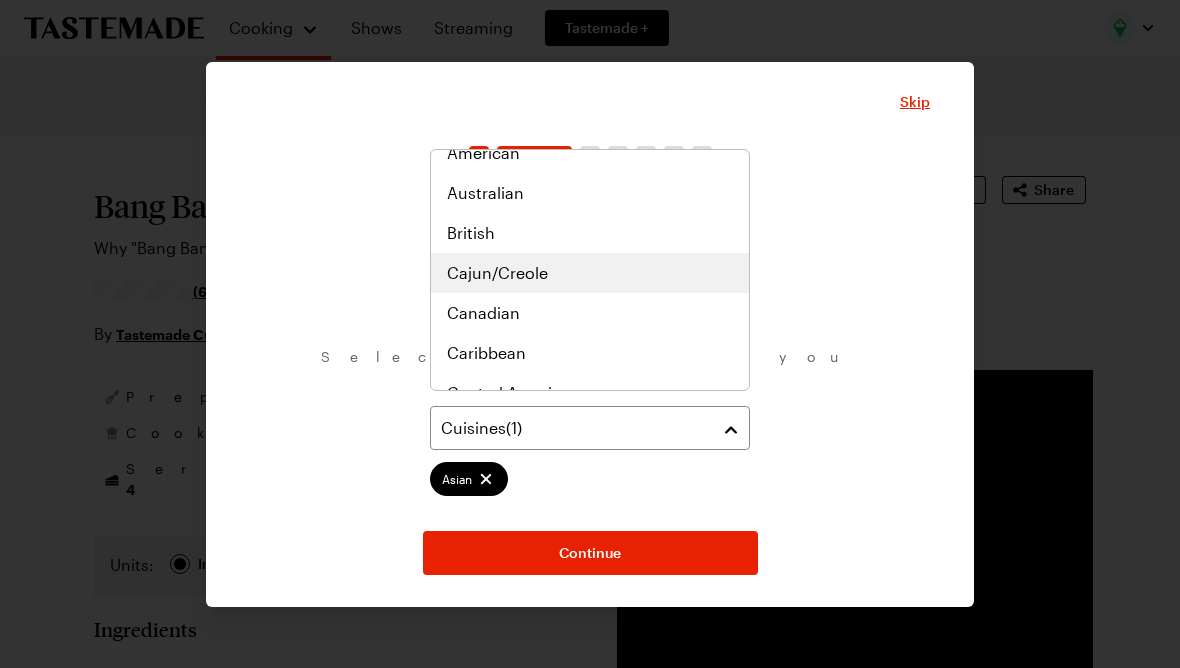 click on "Cajun/Creole" at bounding box center (497, 273) 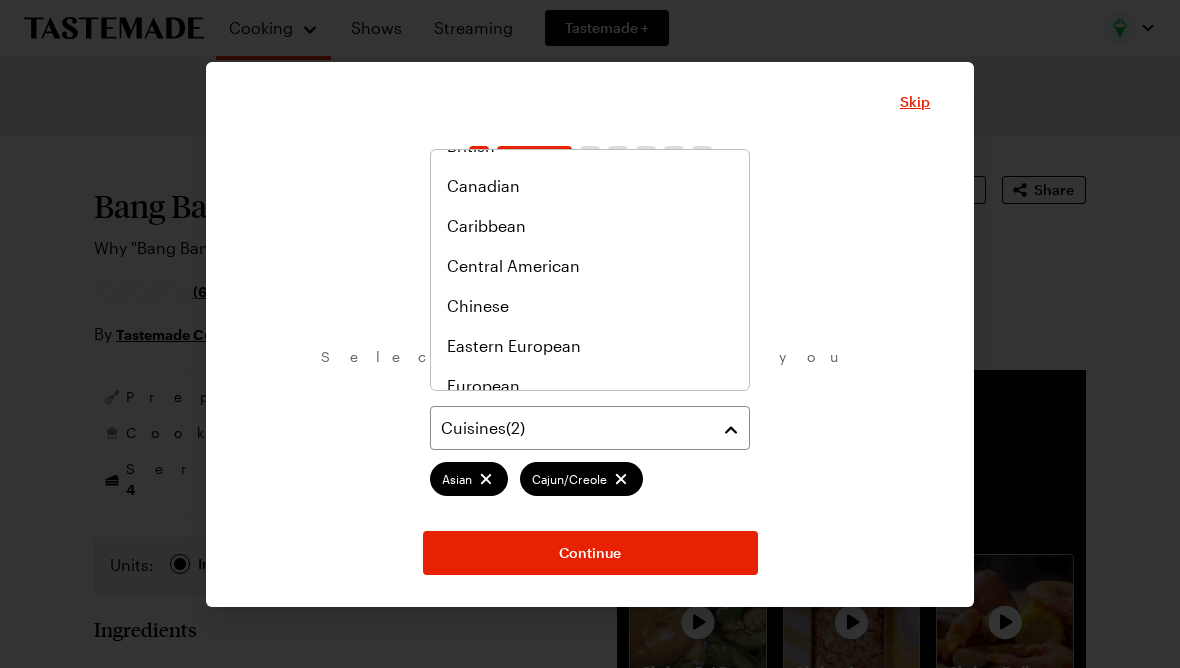 scroll, scrollTop: 226, scrollLeft: 0, axis: vertical 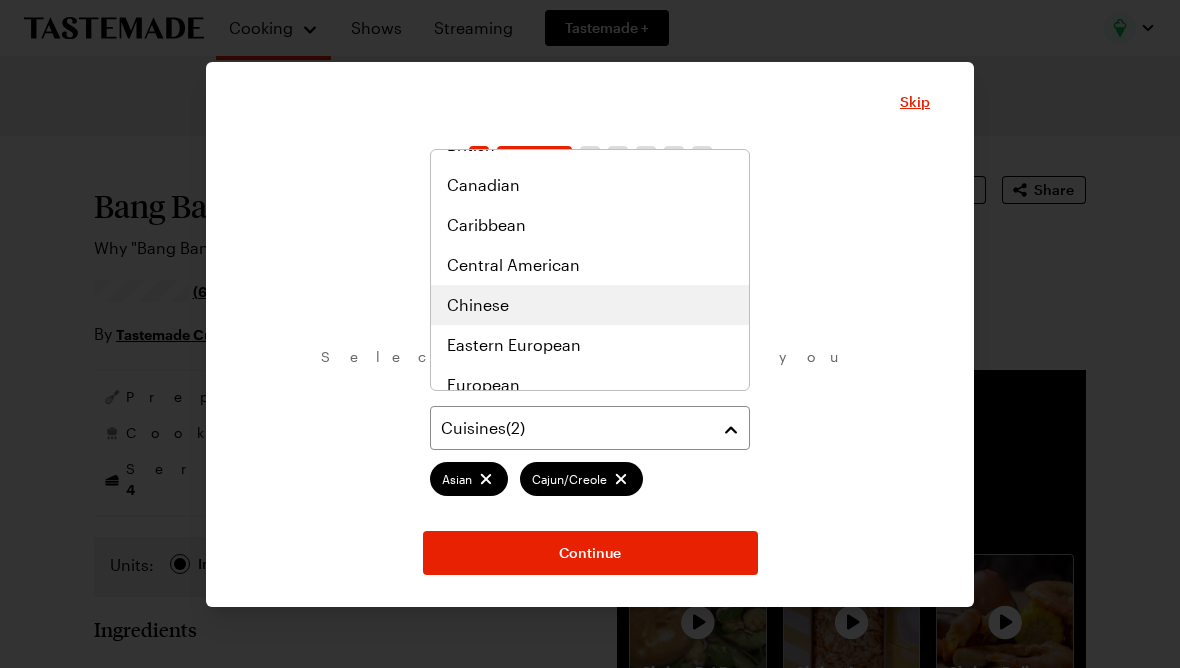 click on "Chinese" at bounding box center (590, 305) 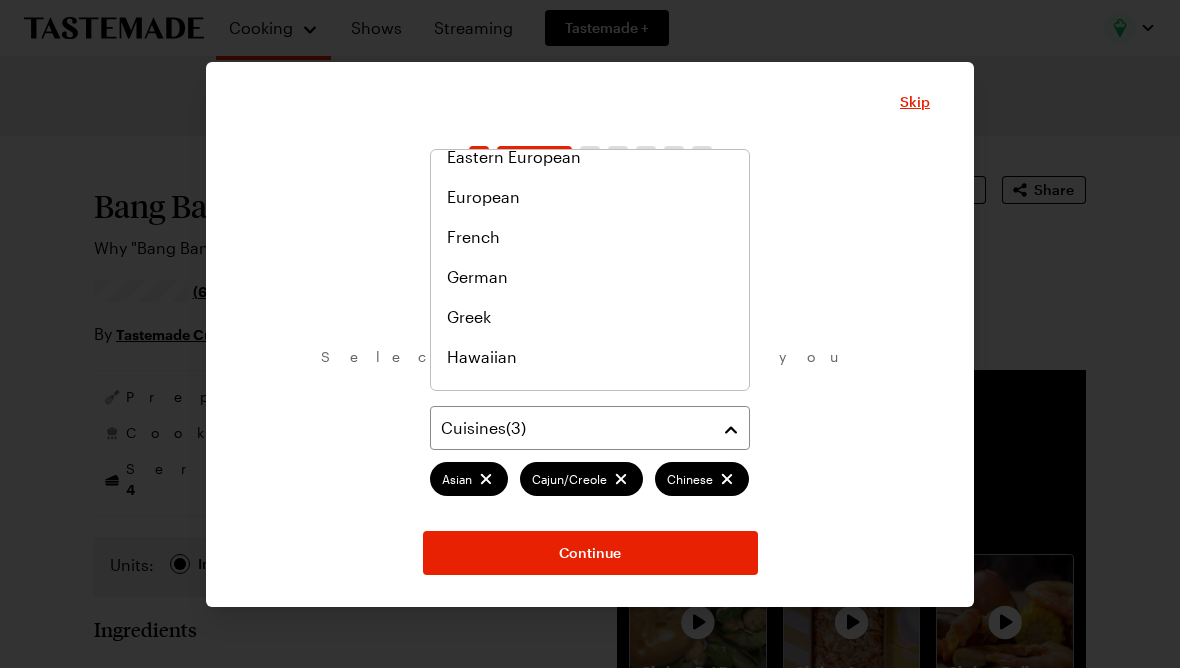 scroll, scrollTop: 409, scrollLeft: 0, axis: vertical 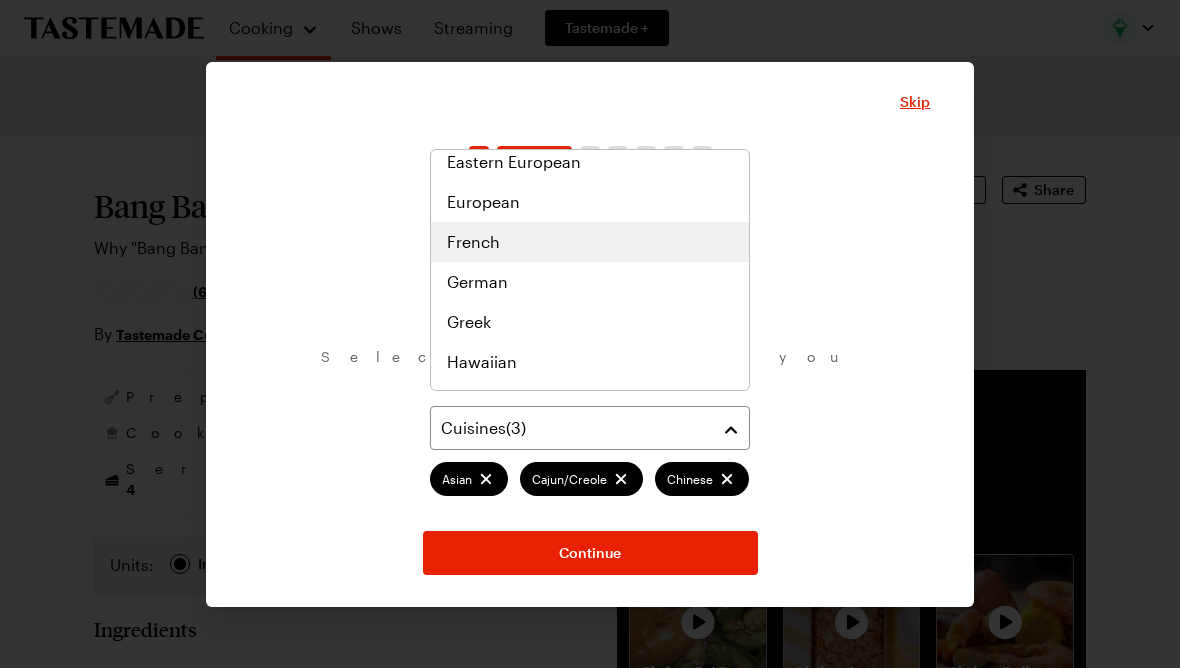 click on "French" at bounding box center (590, 242) 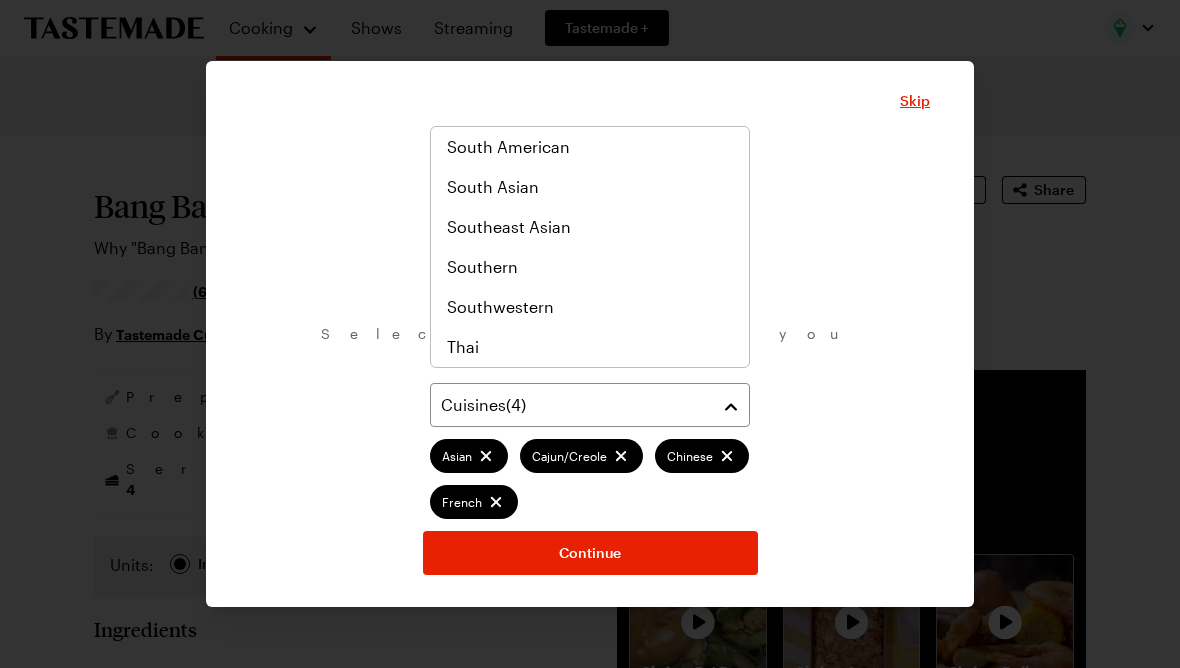 scroll, scrollTop: 1041, scrollLeft: 0, axis: vertical 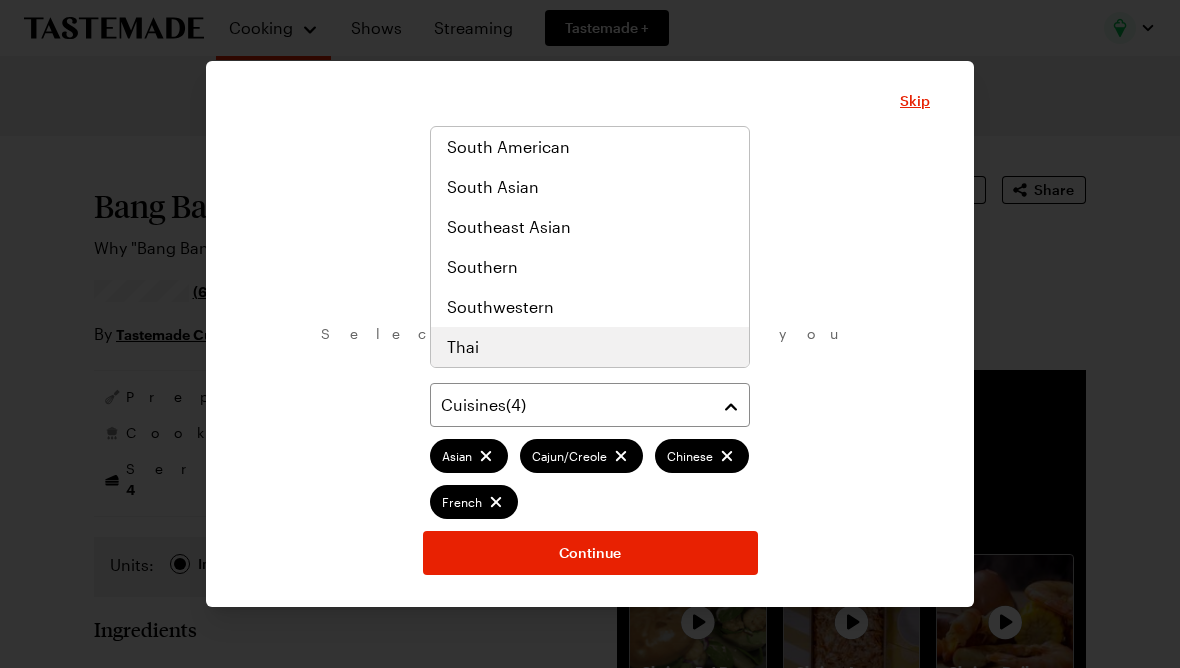 click on "Thai" at bounding box center [590, 347] 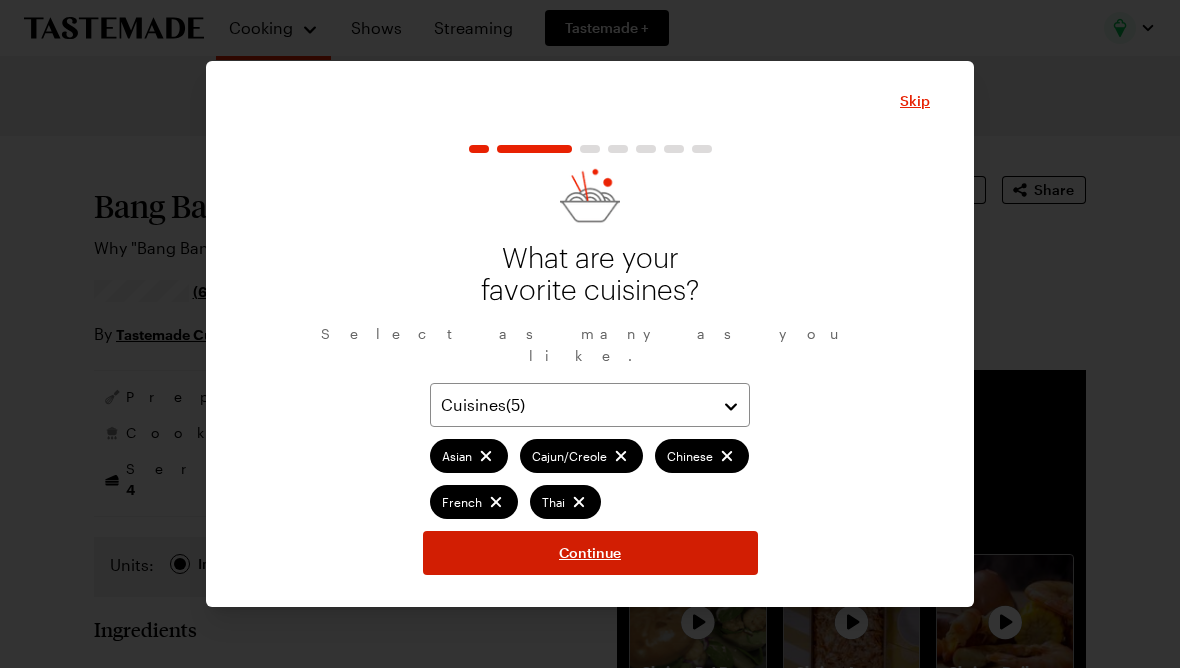 click on "Continue" at bounding box center [590, 553] 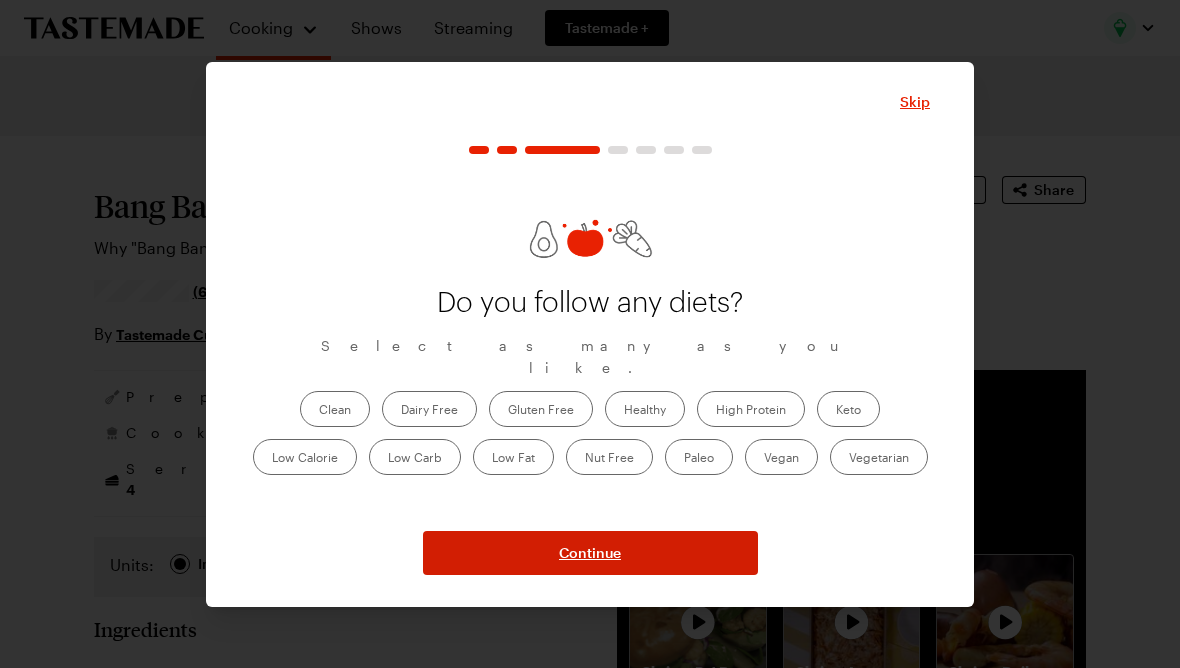 click on "Continue" at bounding box center (590, 553) 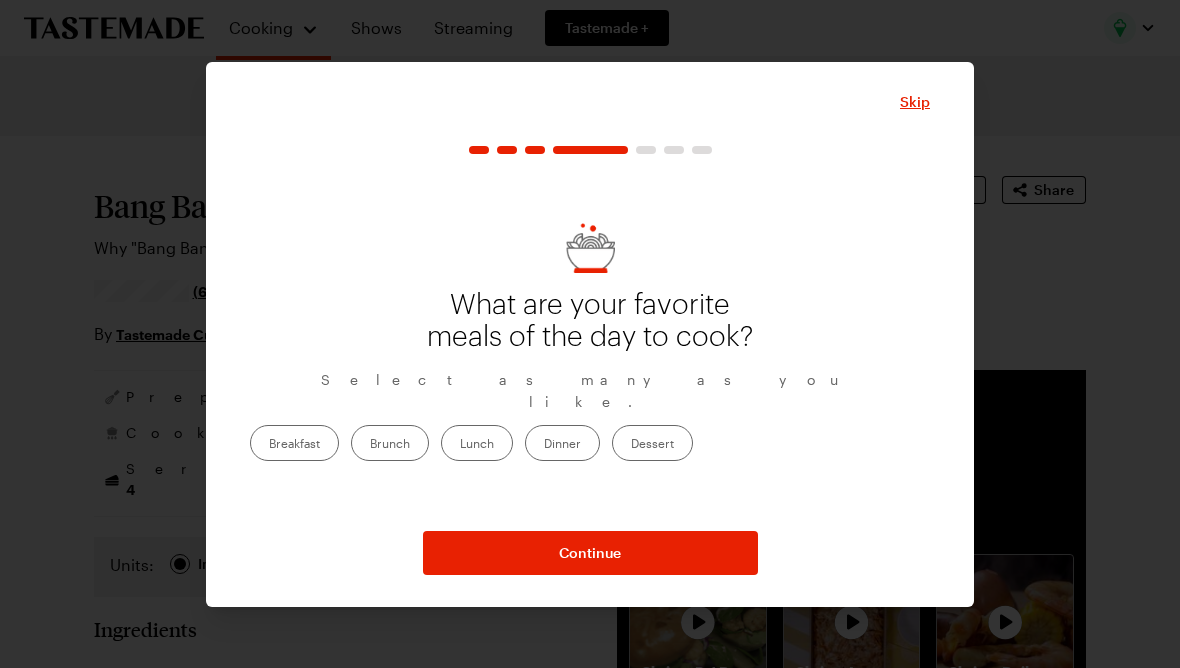 click on "Dinner" at bounding box center (562, 443) 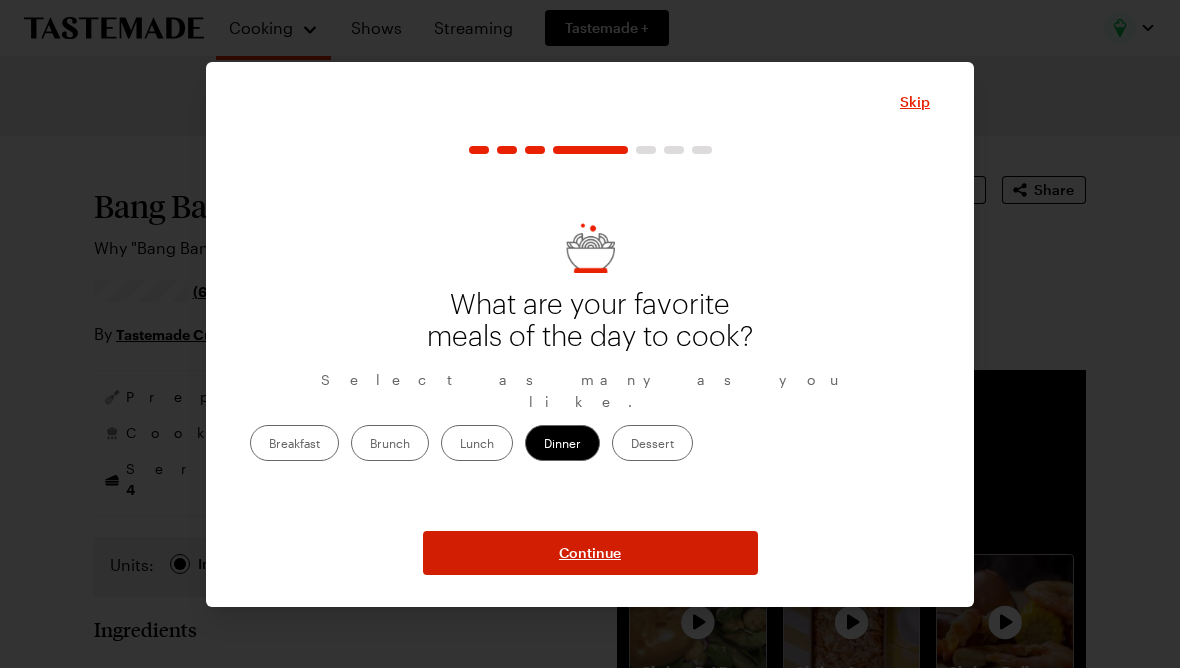 click on "Continue" at bounding box center (590, 553) 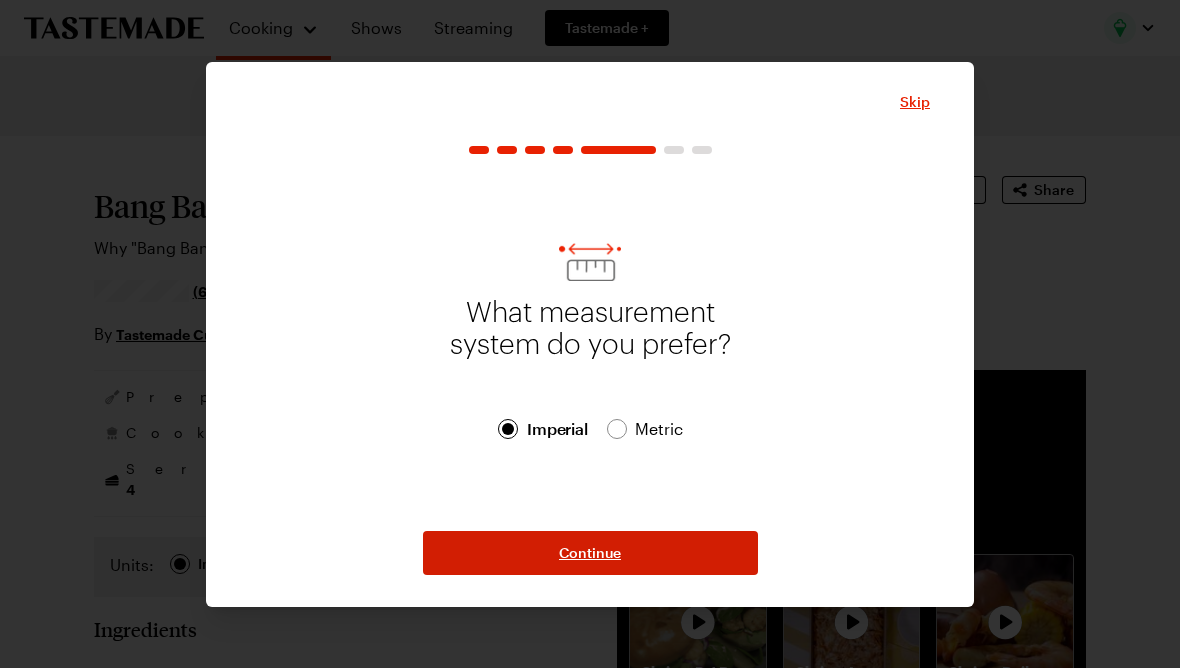 click on "Continue" at bounding box center [590, 553] 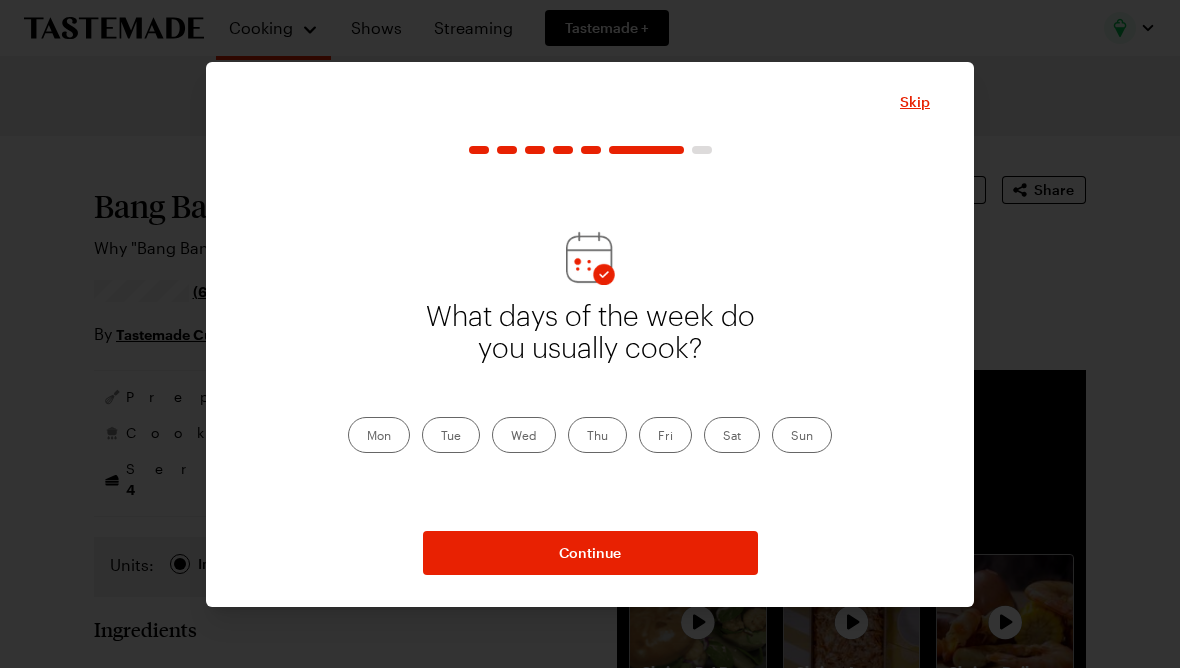 click on "Mon" at bounding box center [379, 435] 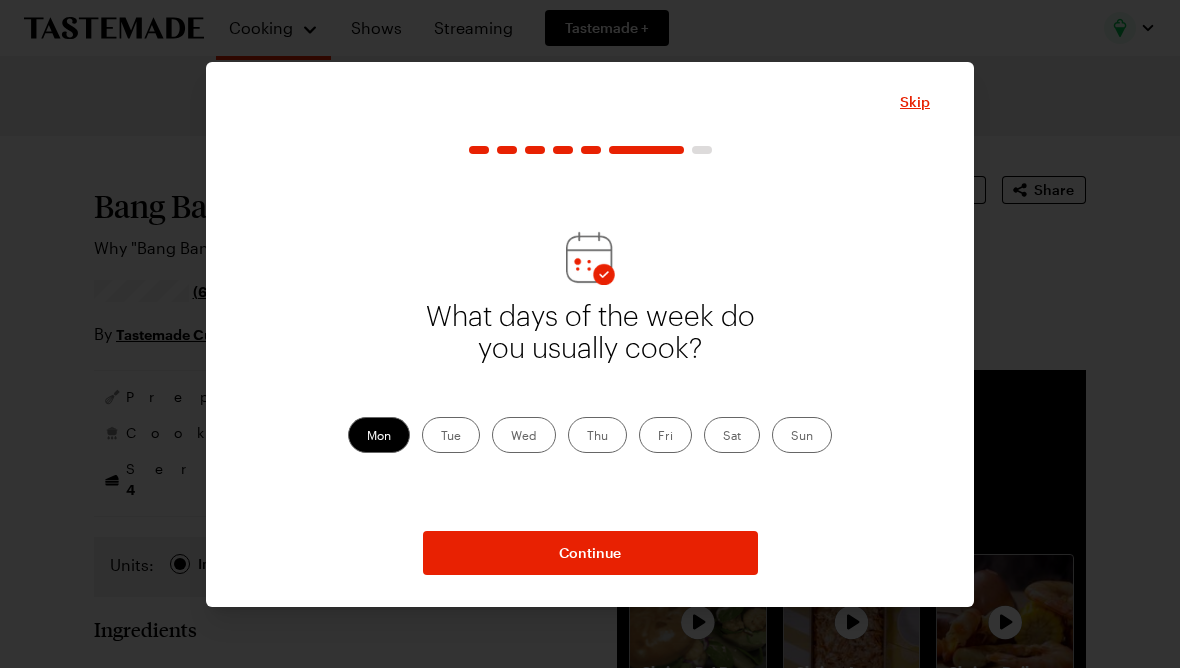 click on "Tue" at bounding box center (451, 435) 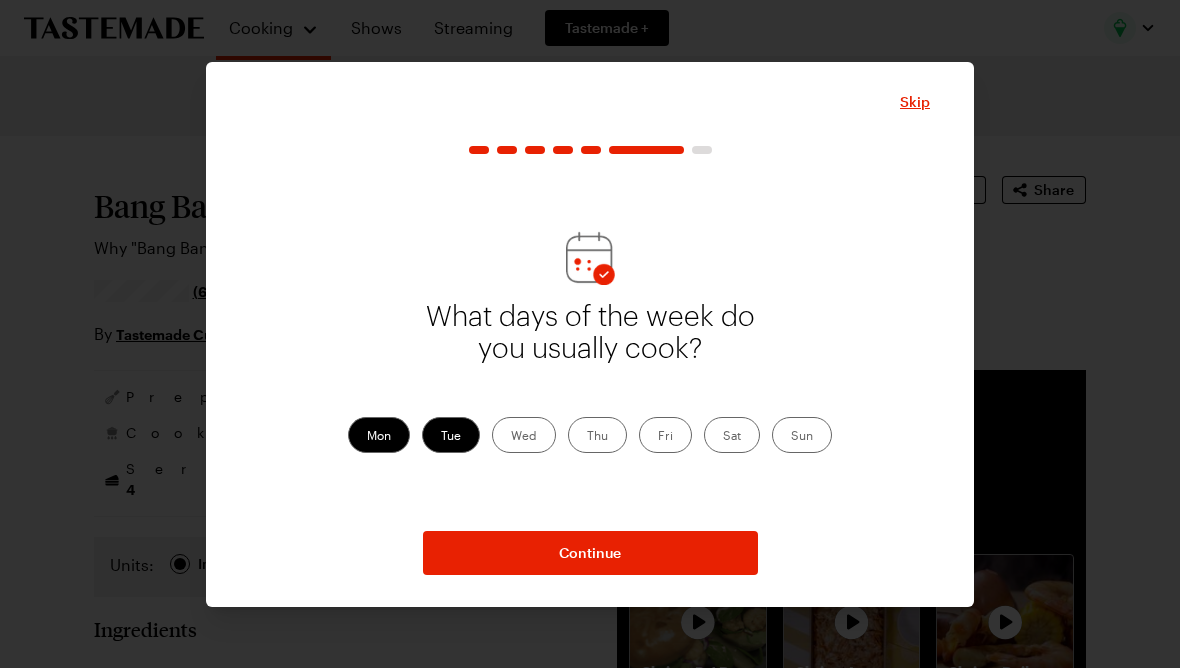 click on "Thu" at bounding box center (597, 435) 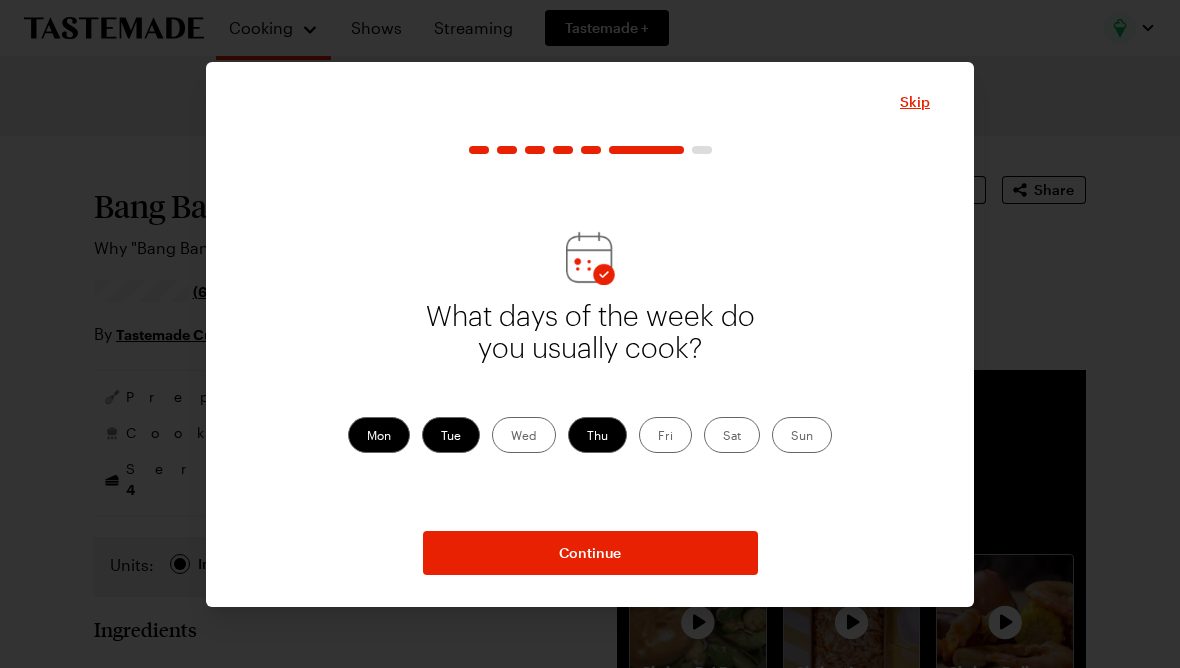 click on "Fri" at bounding box center [665, 435] 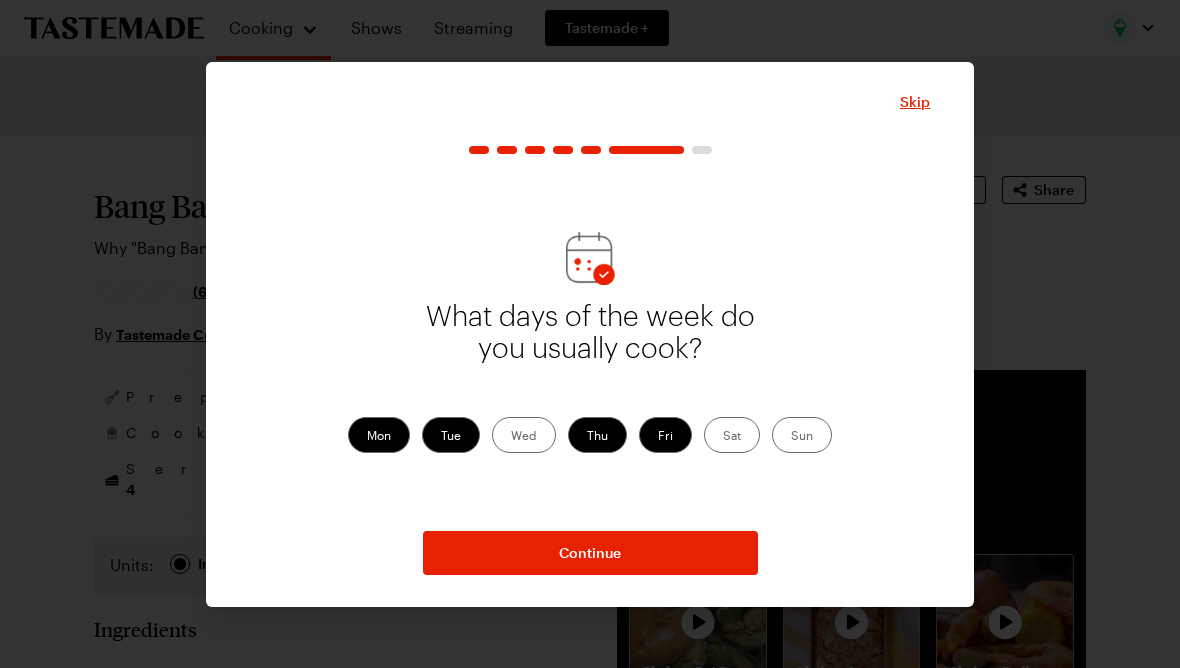 click on "Wed" at bounding box center [524, 435] 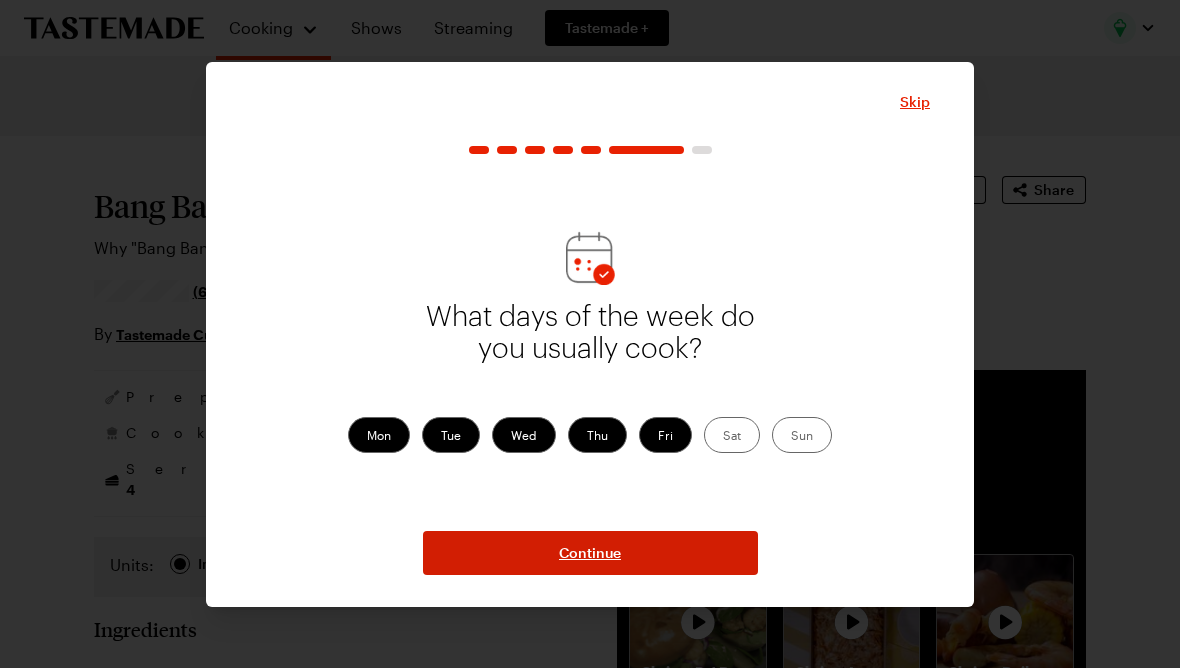 click on "Continue" at bounding box center [590, 553] 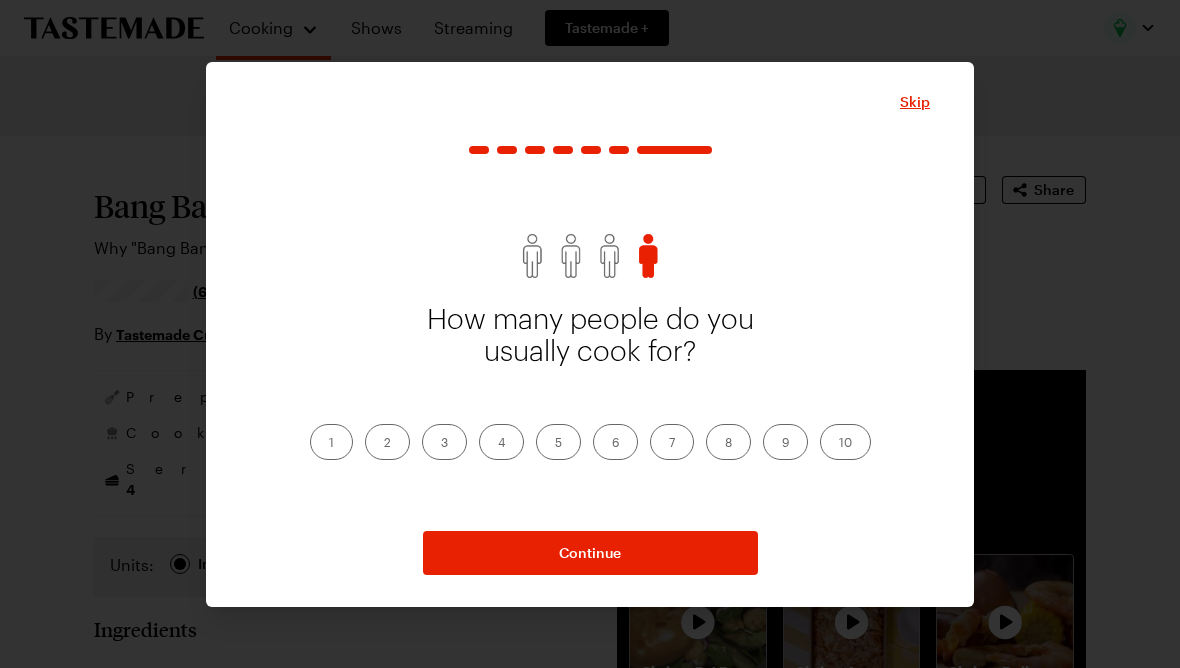 click on "2" at bounding box center (387, 442) 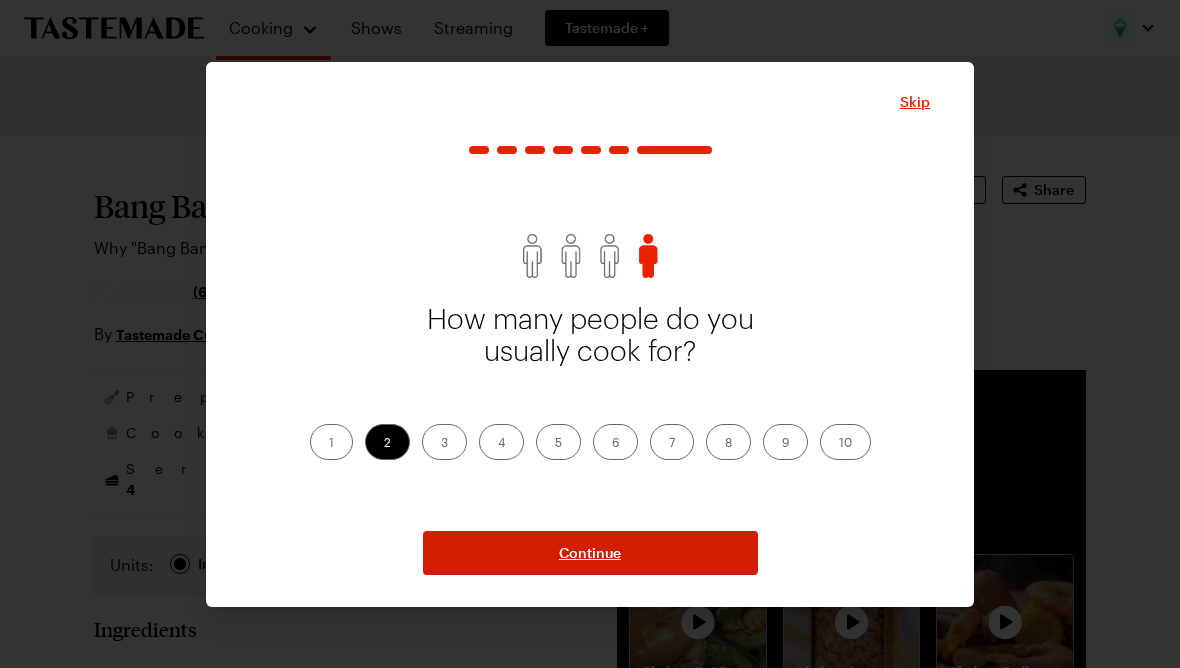 click on "Continue" at bounding box center [590, 553] 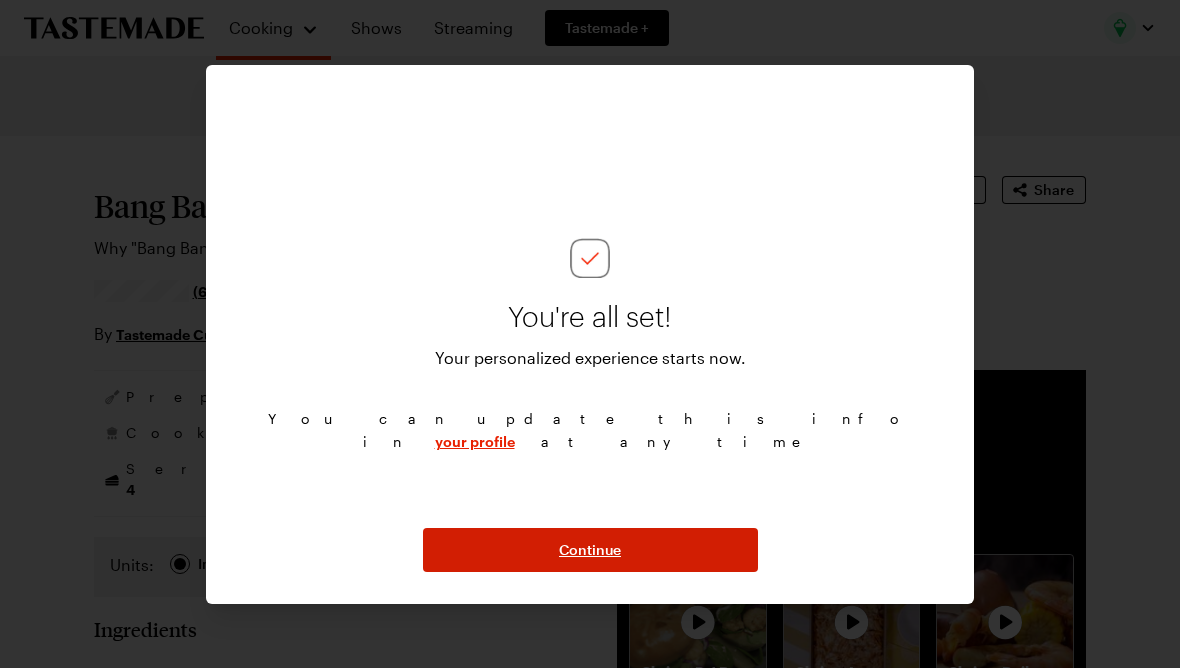 click on "Continue" at bounding box center [590, 550] 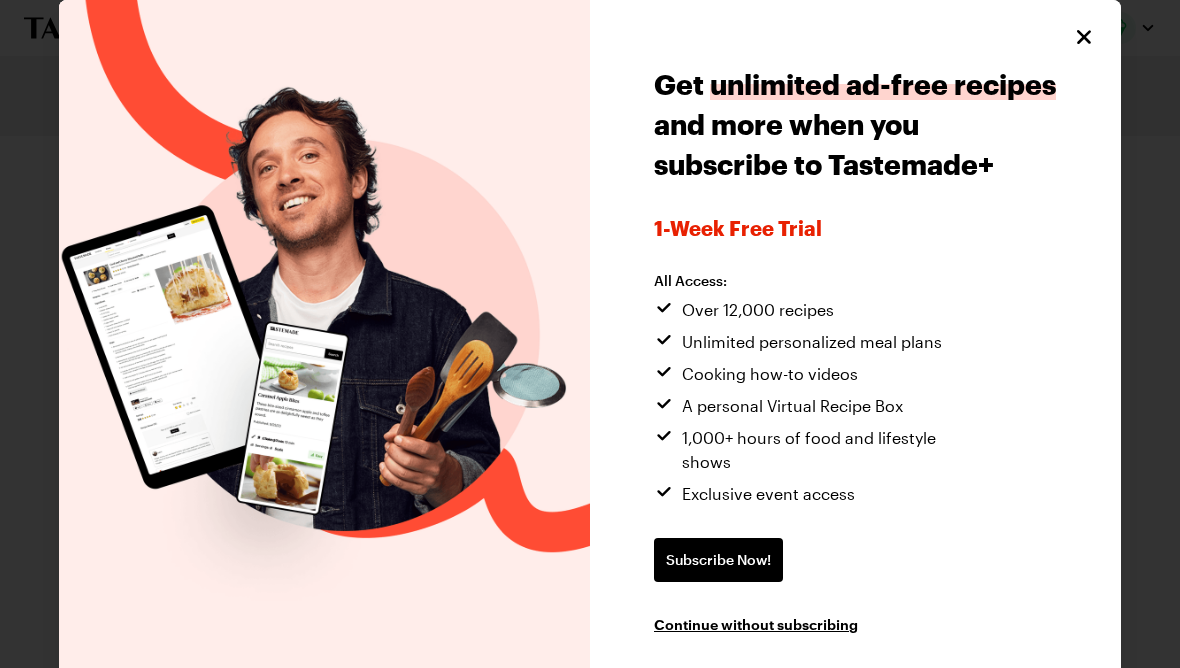 click at bounding box center (1084, 37) 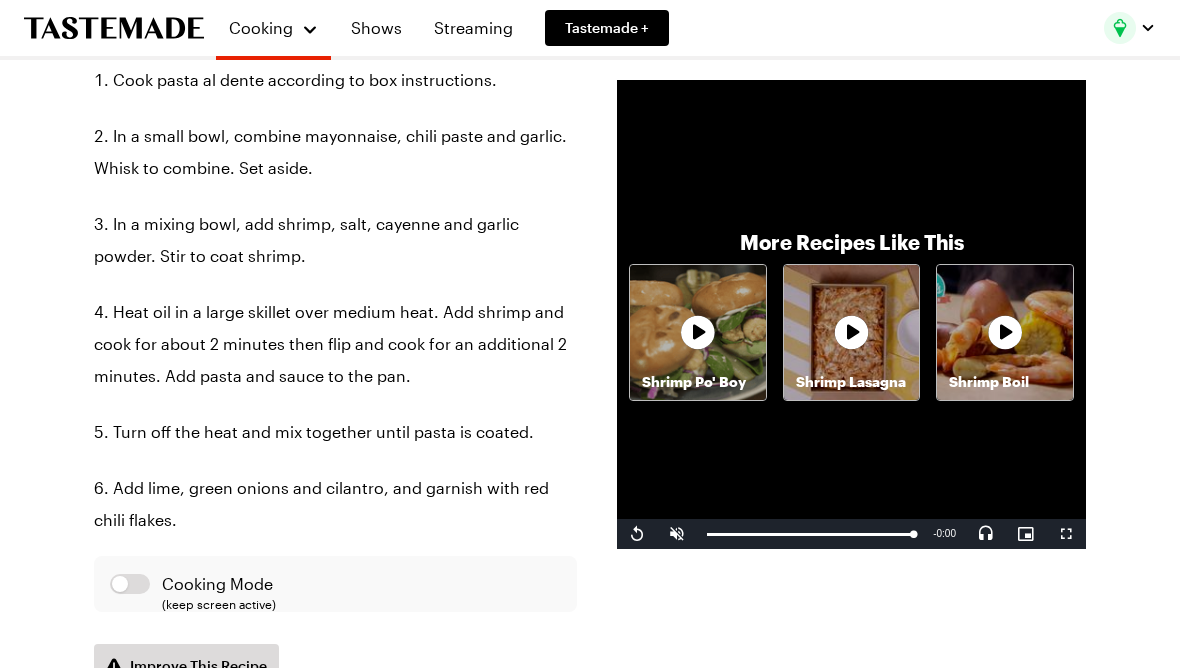 scroll, scrollTop: 1246, scrollLeft: 0, axis: vertical 